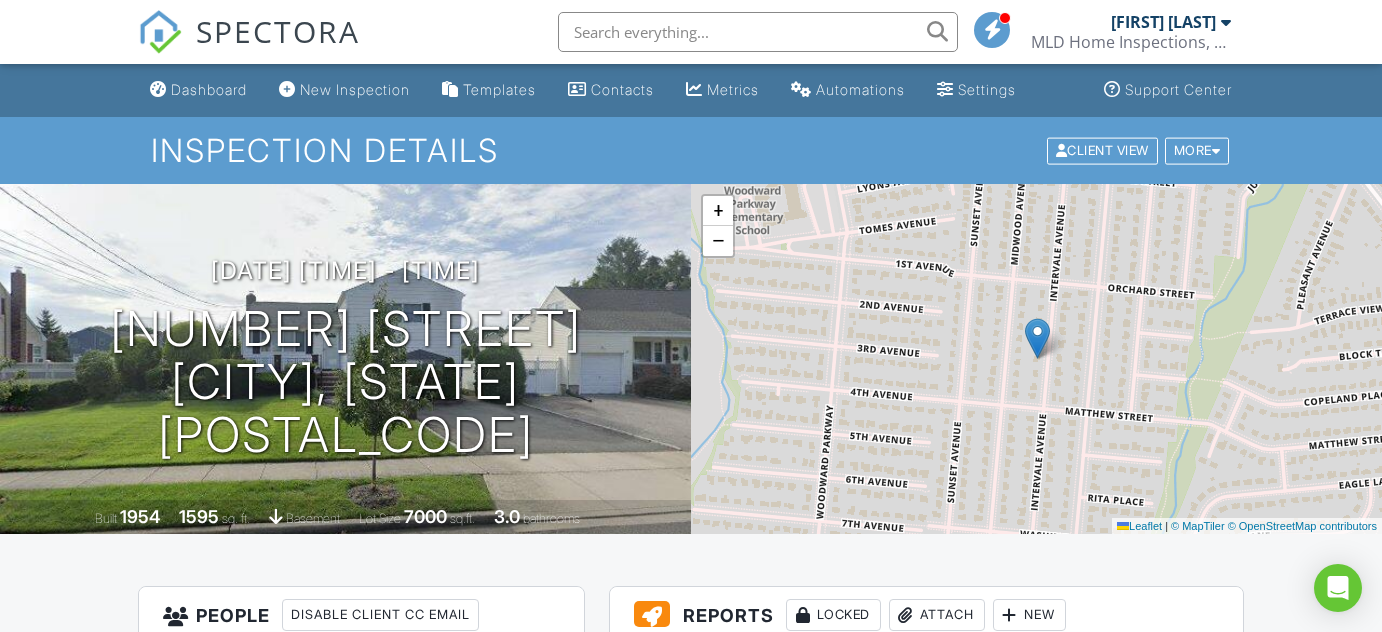 scroll, scrollTop: 0, scrollLeft: 0, axis: both 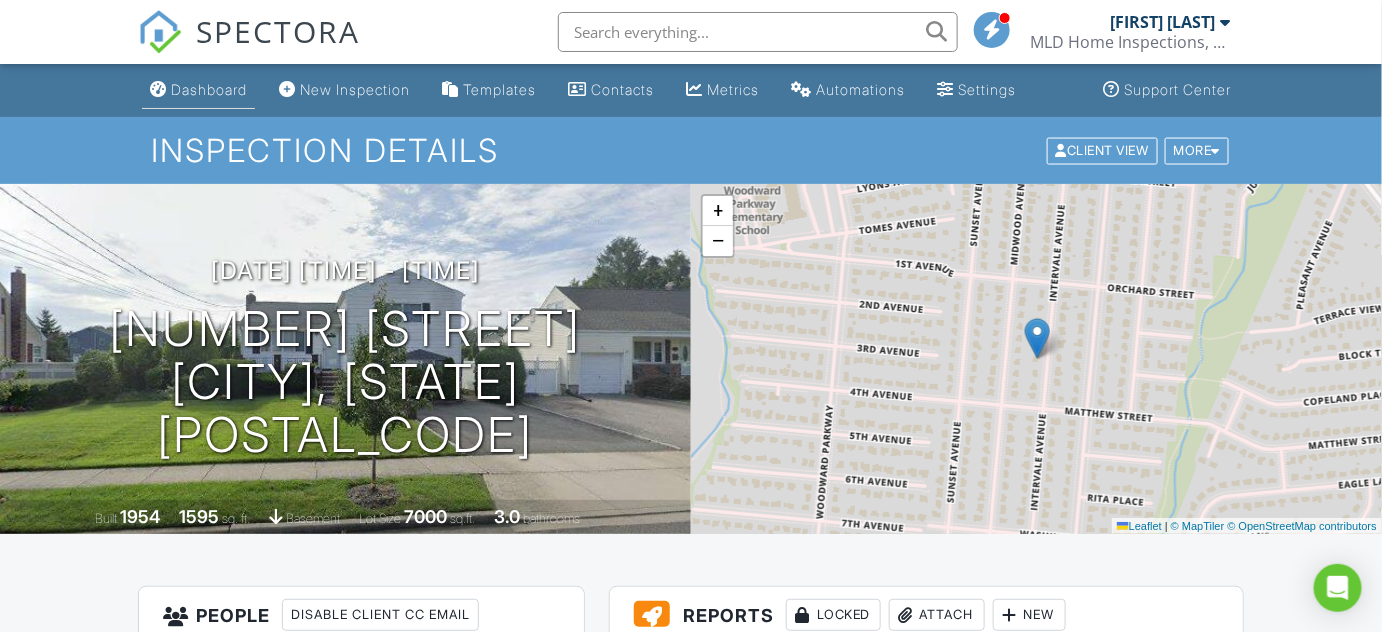 click on "Dashboard" at bounding box center (209, 89) 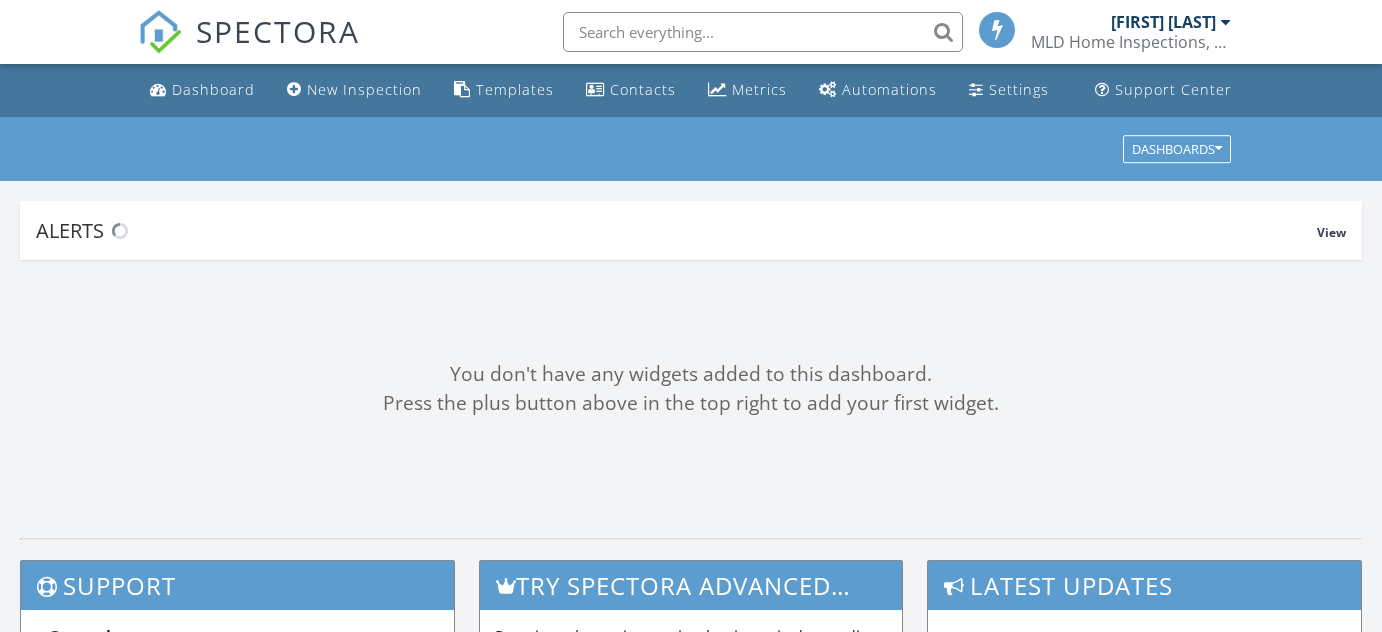 scroll, scrollTop: 0, scrollLeft: 0, axis: both 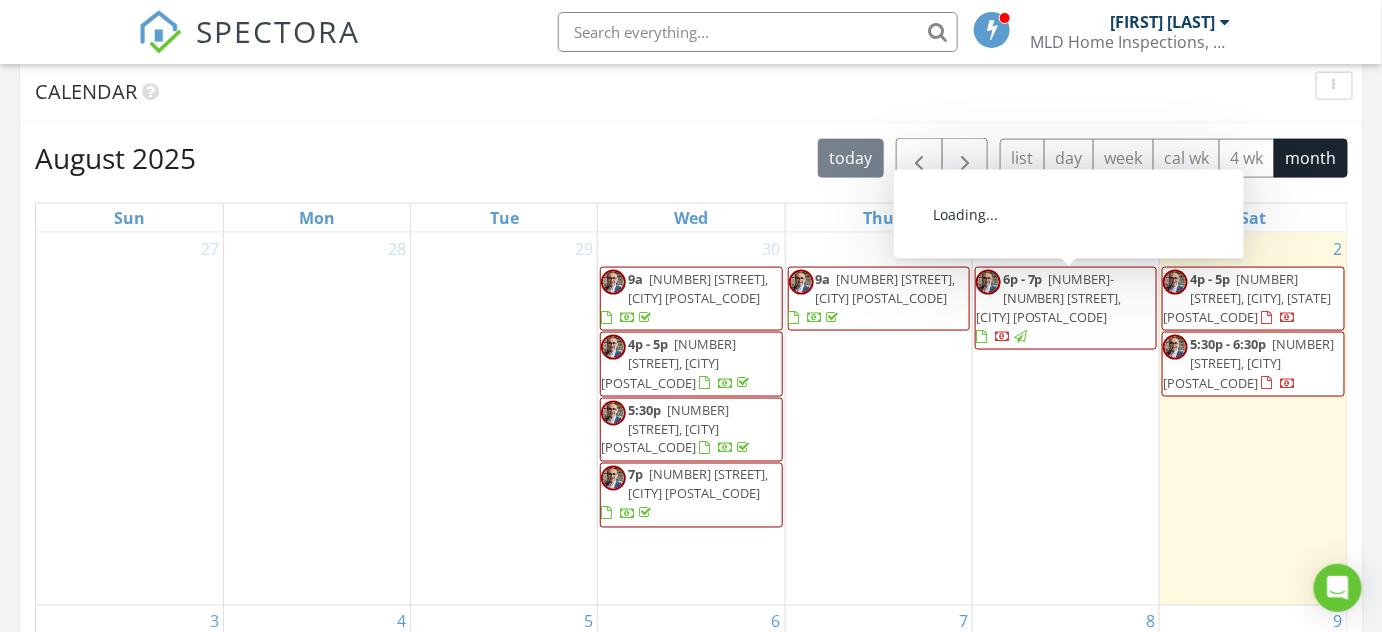 click on "37-63 99th St, FLUSHING 11368" at bounding box center [1049, 298] 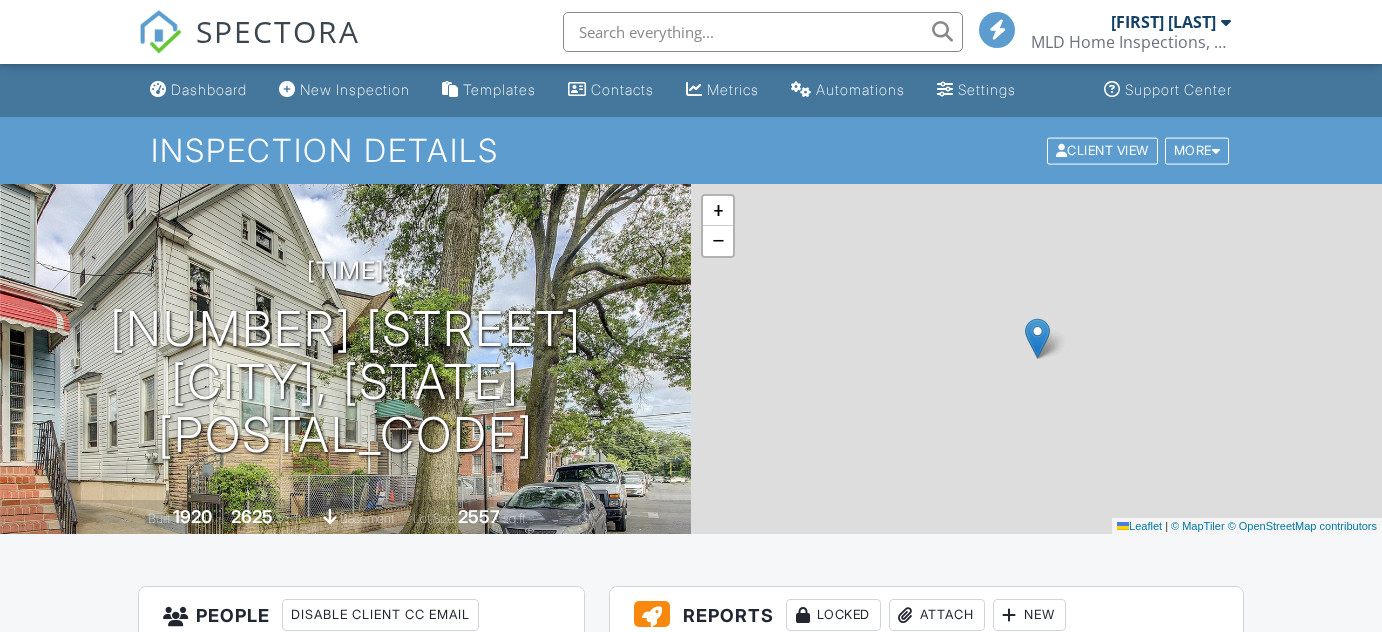 scroll, scrollTop: 1090, scrollLeft: 0, axis: vertical 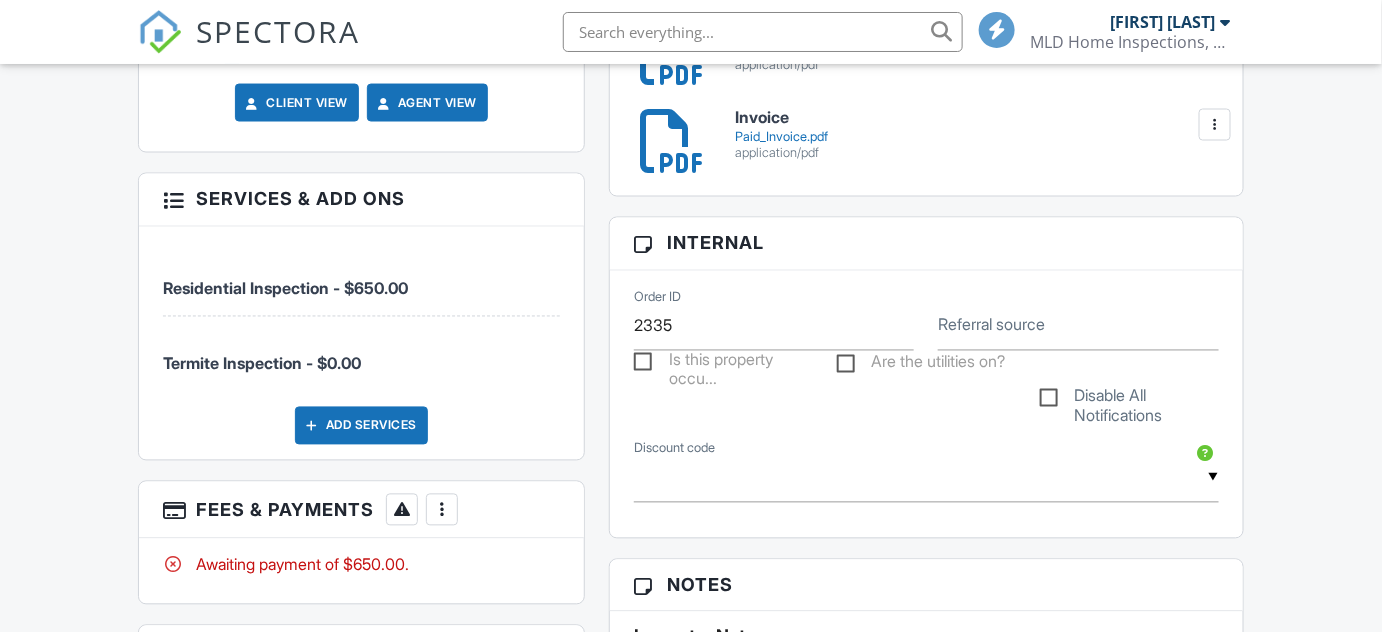 click at bounding box center (442, 510) 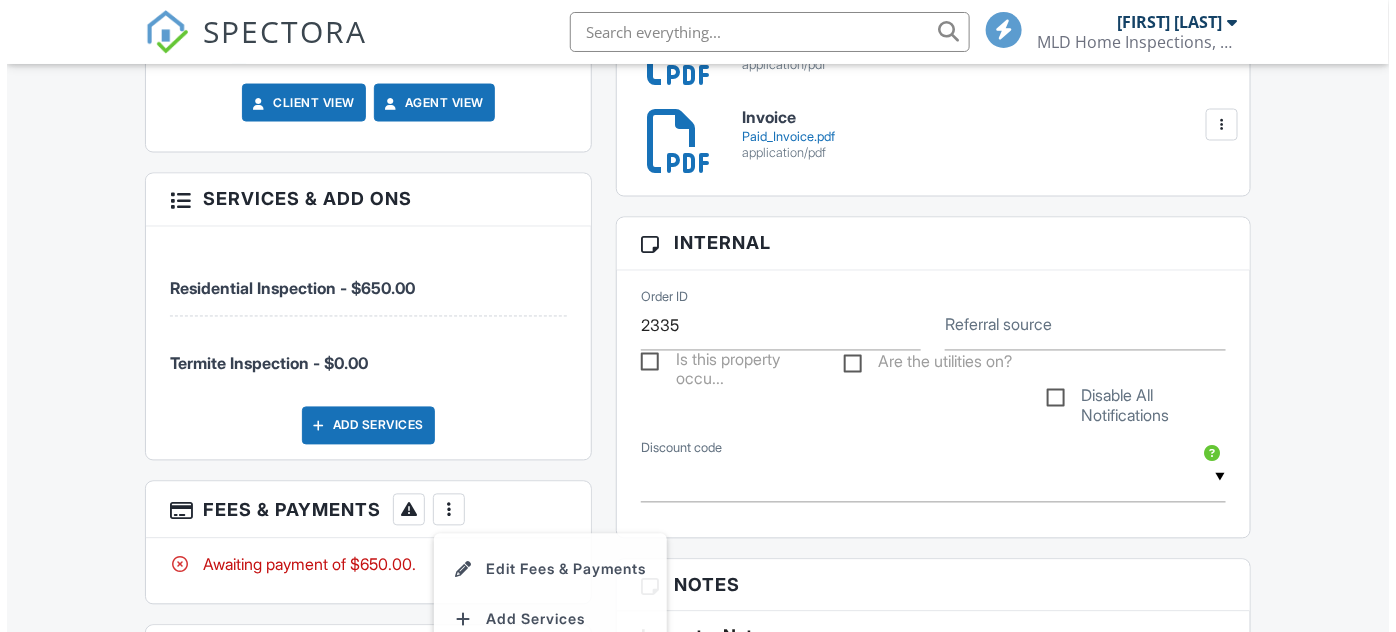 scroll, scrollTop: 1272, scrollLeft: 0, axis: vertical 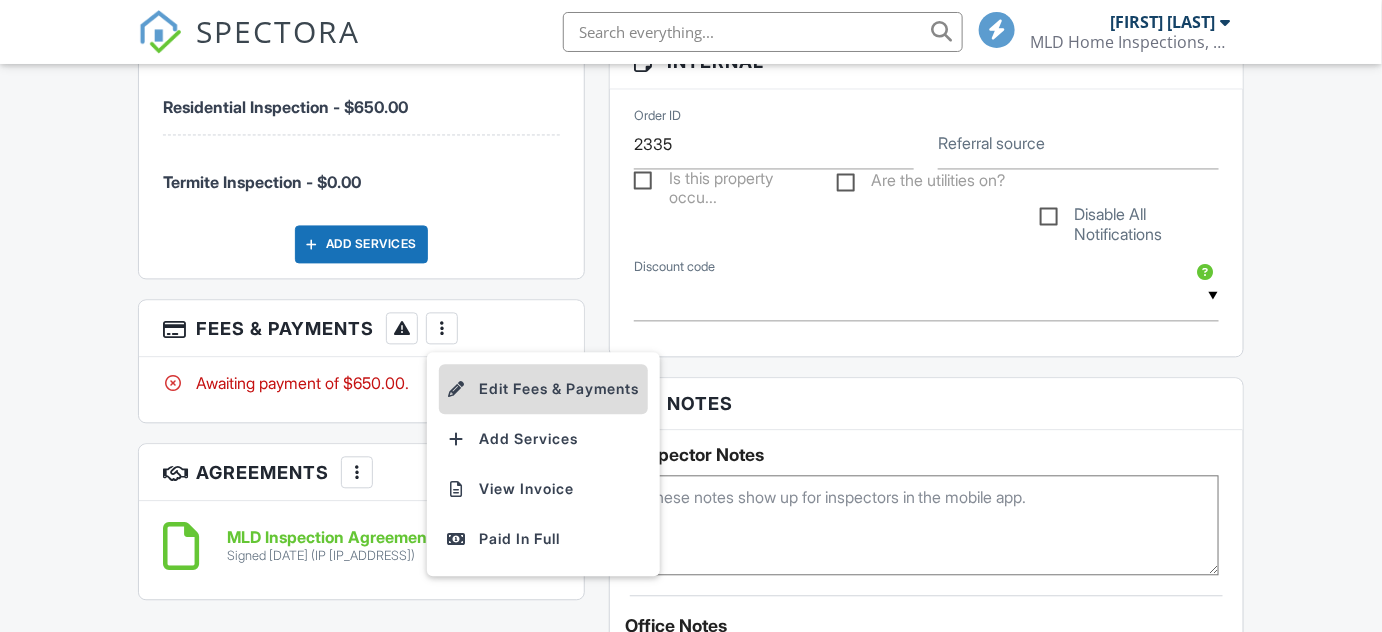 click on "Edit Fees & Payments" at bounding box center (543, 389) 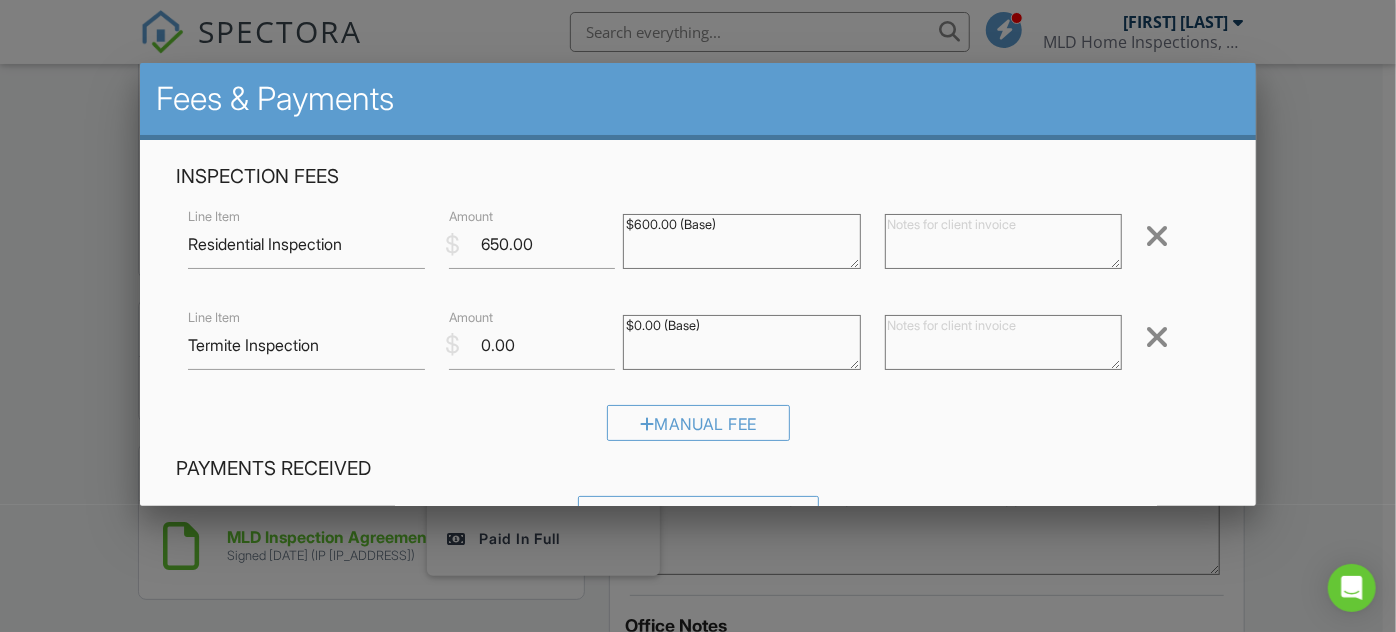click at bounding box center (1157, 236) 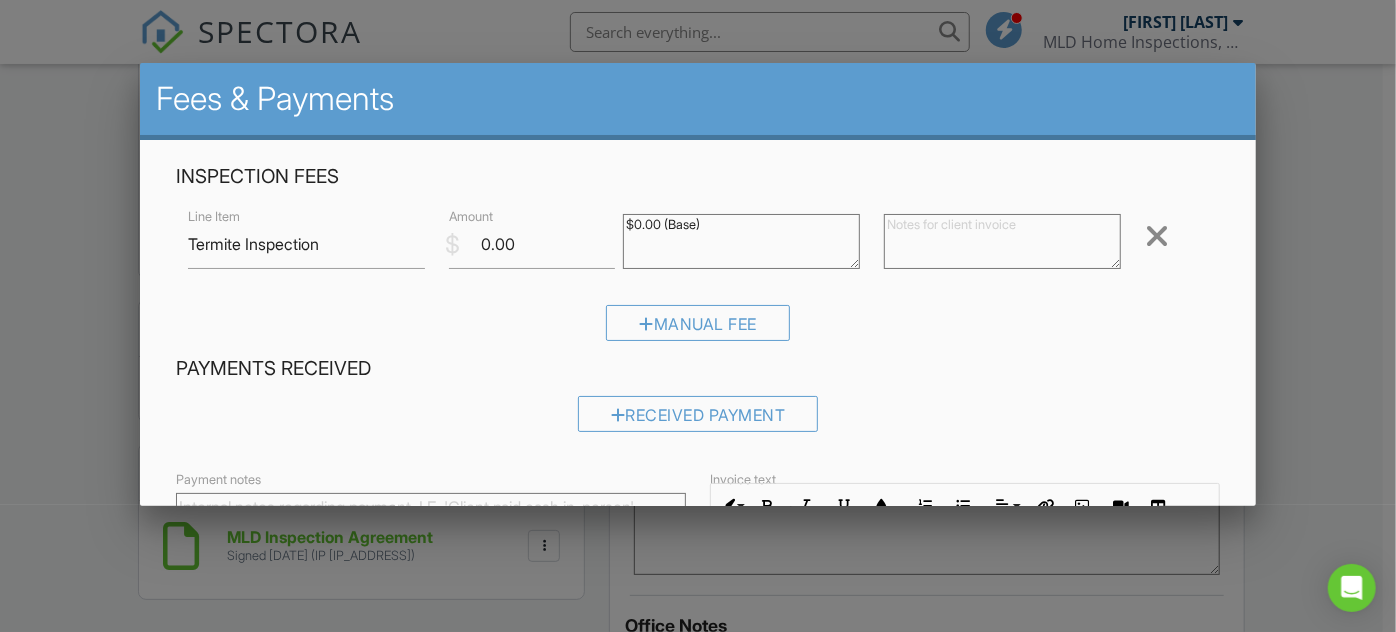 click at bounding box center (1157, 236) 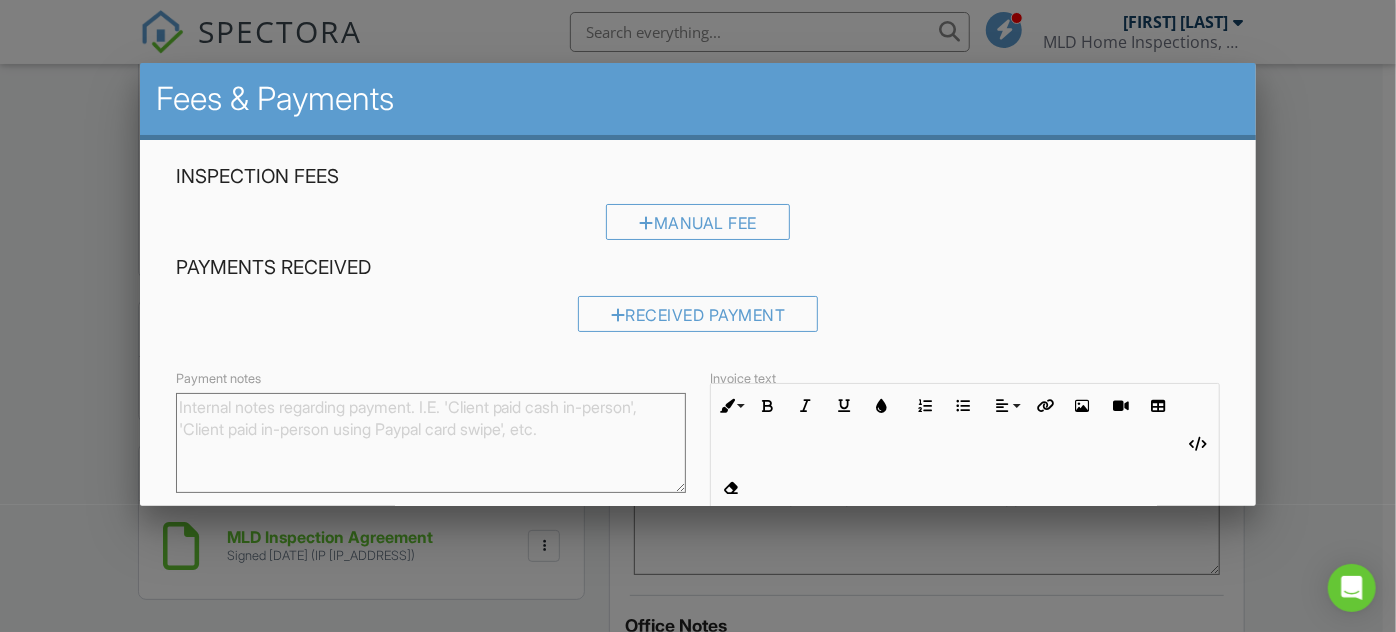 scroll, scrollTop: 90, scrollLeft: 0, axis: vertical 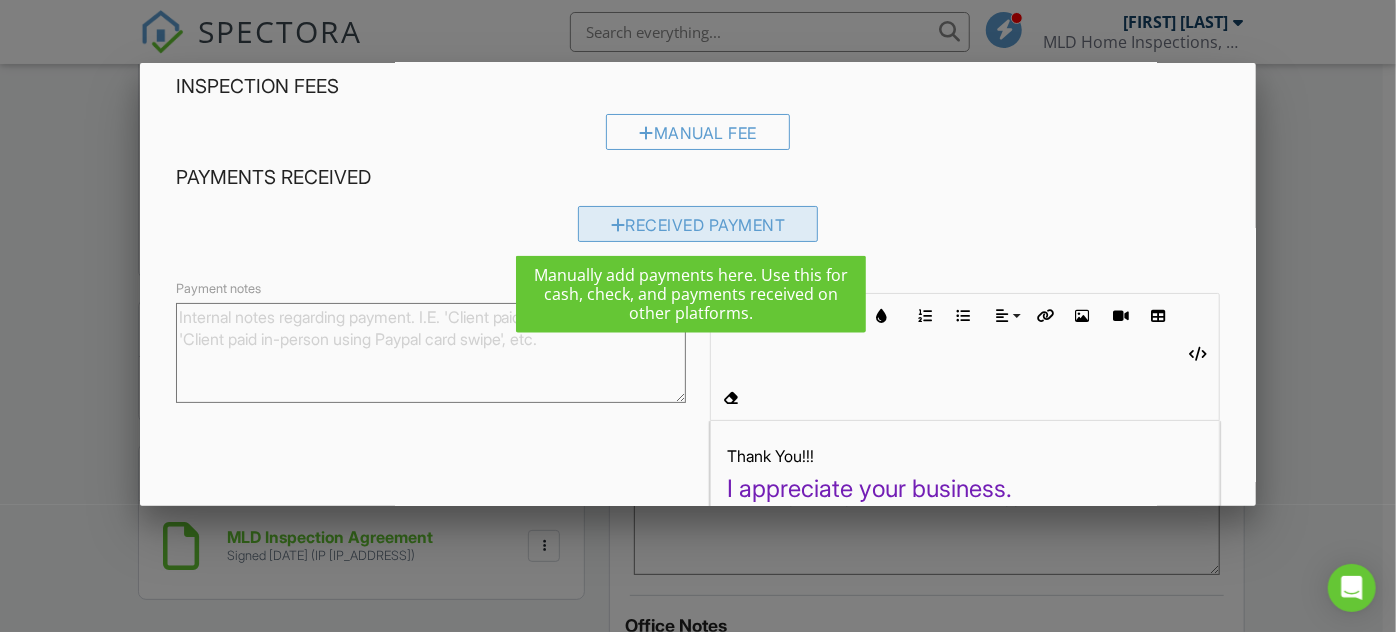 click on "Received Payment" at bounding box center [698, 224] 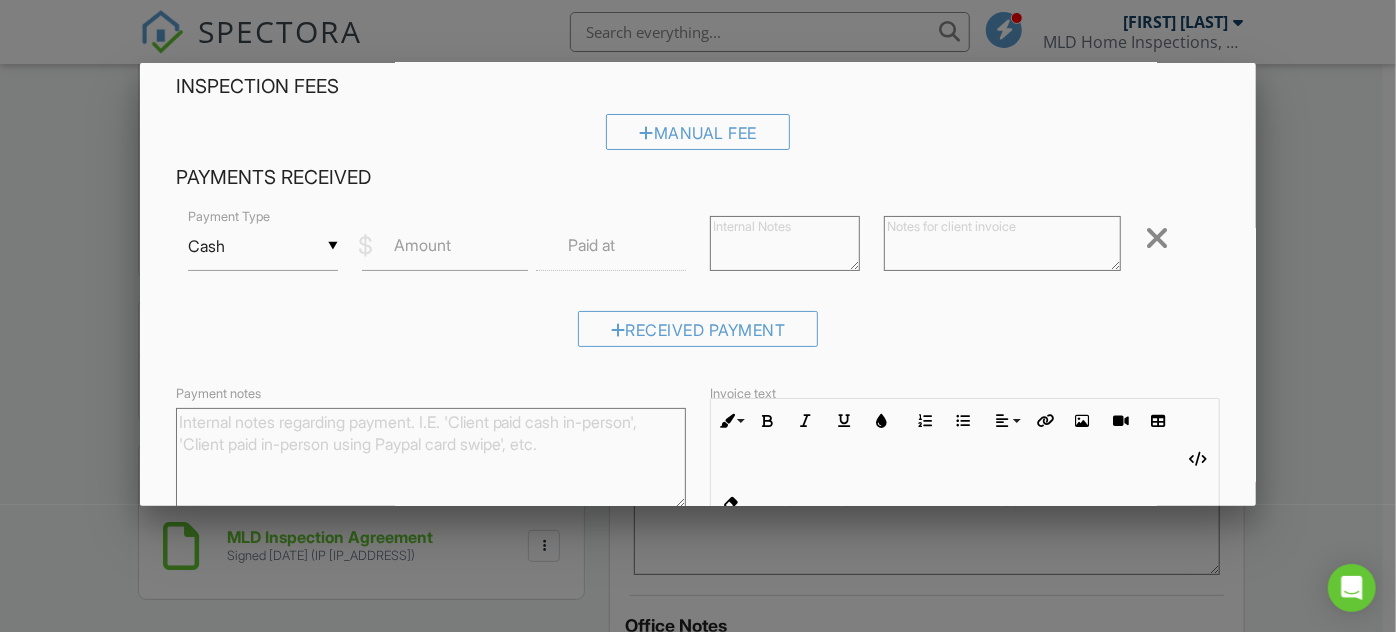 click at bounding box center (1157, 238) 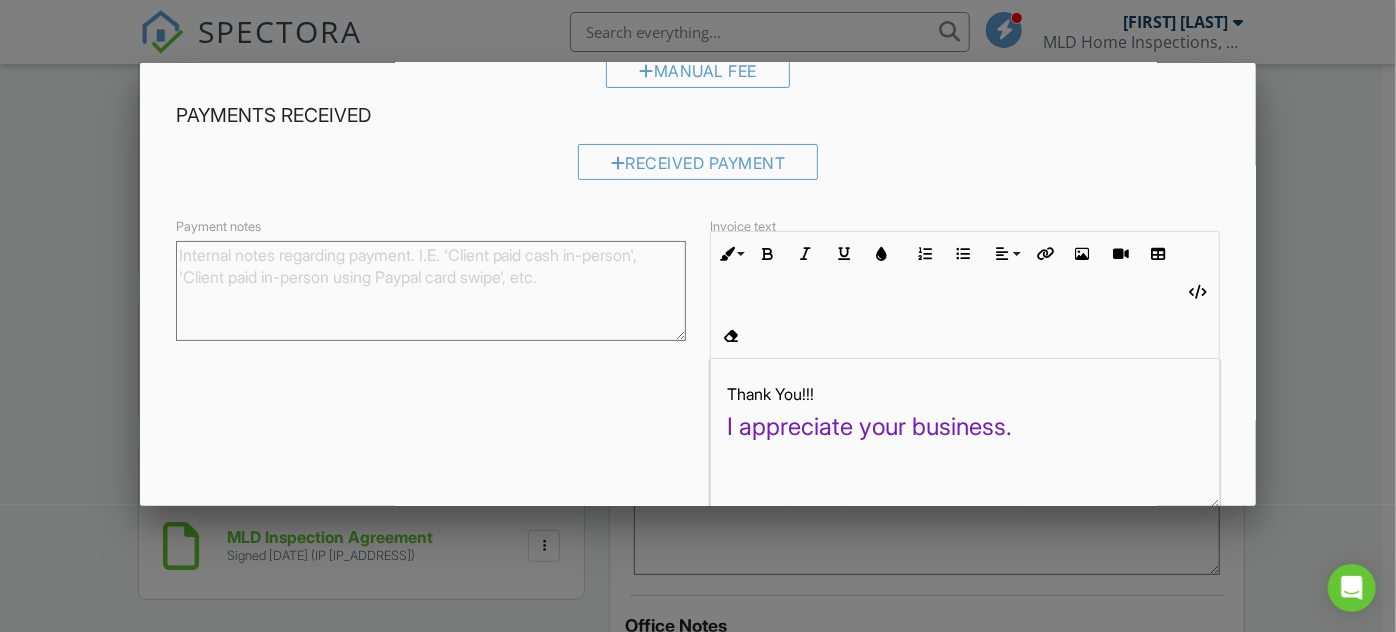 scroll, scrollTop: 210, scrollLeft: 0, axis: vertical 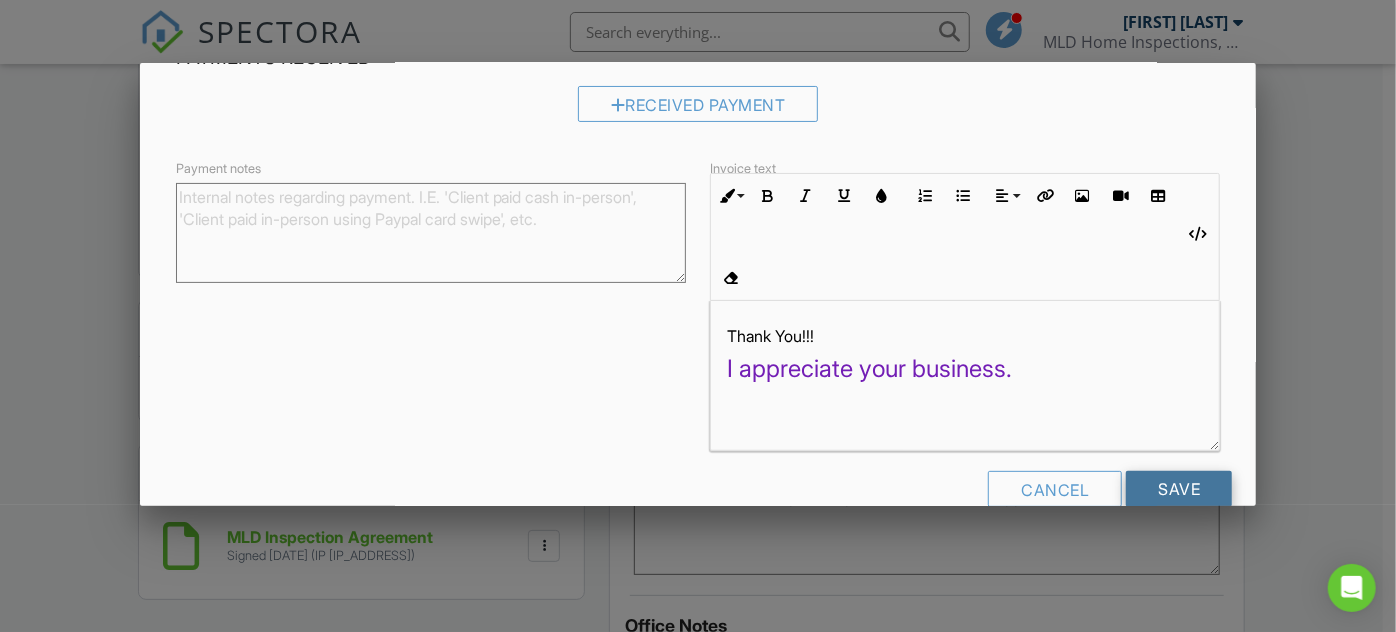click on "Save" at bounding box center (1179, 489) 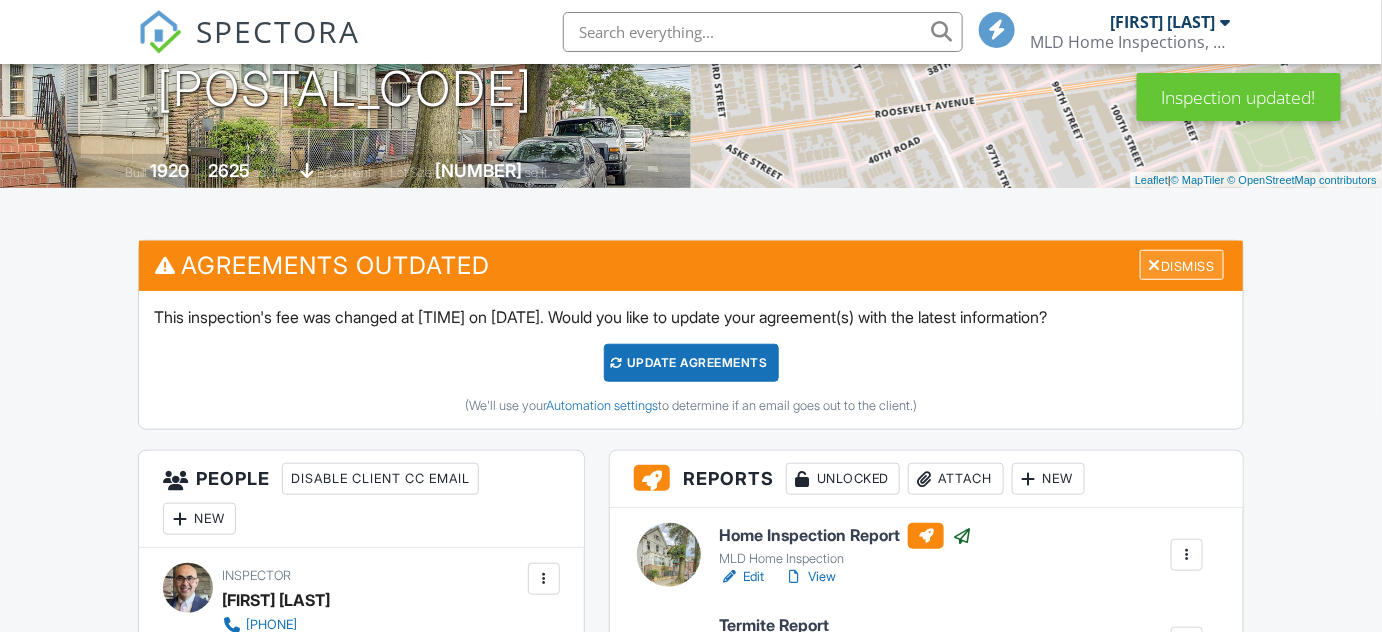 scroll, scrollTop: 363, scrollLeft: 0, axis: vertical 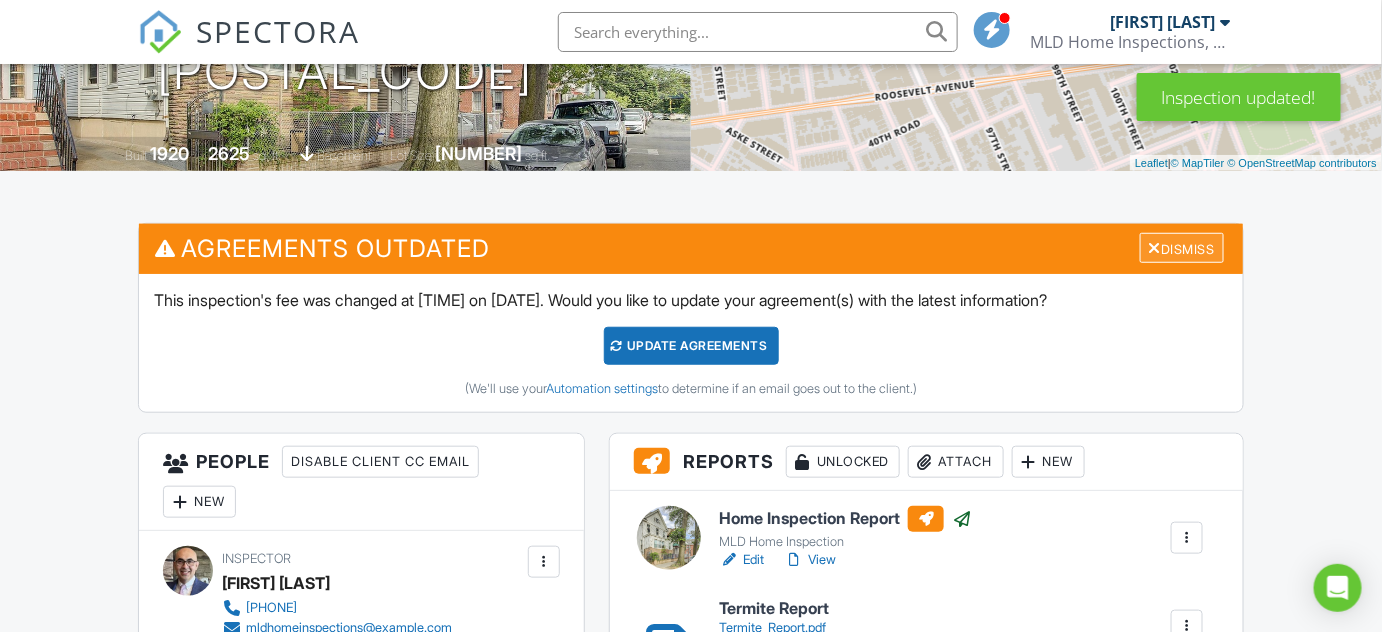 click on "Dismiss" at bounding box center (1182, 248) 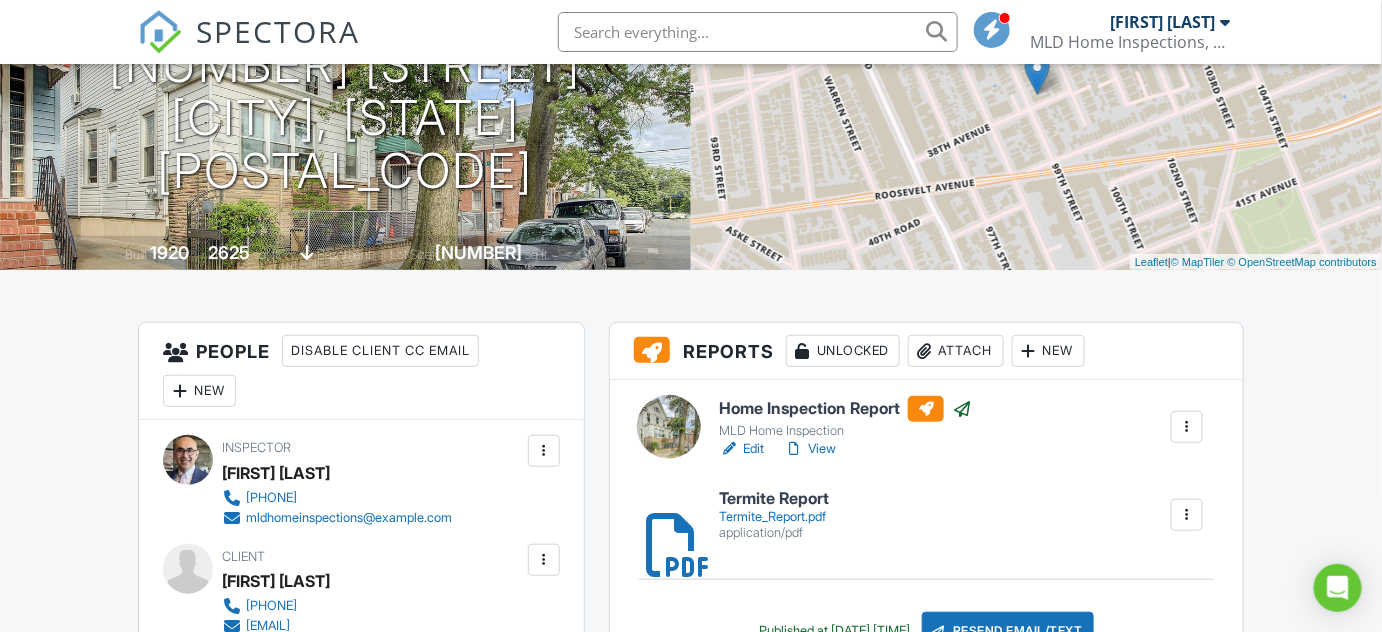 scroll, scrollTop: 0, scrollLeft: 0, axis: both 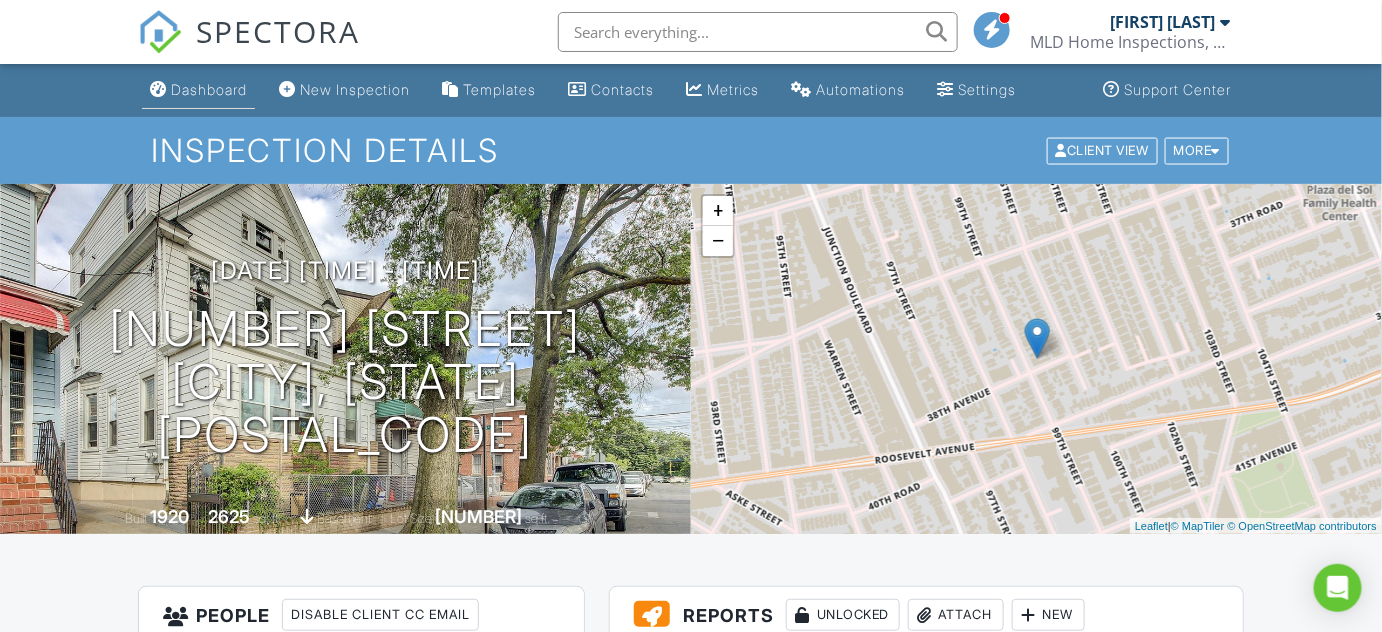 click on "Dashboard" at bounding box center (209, 89) 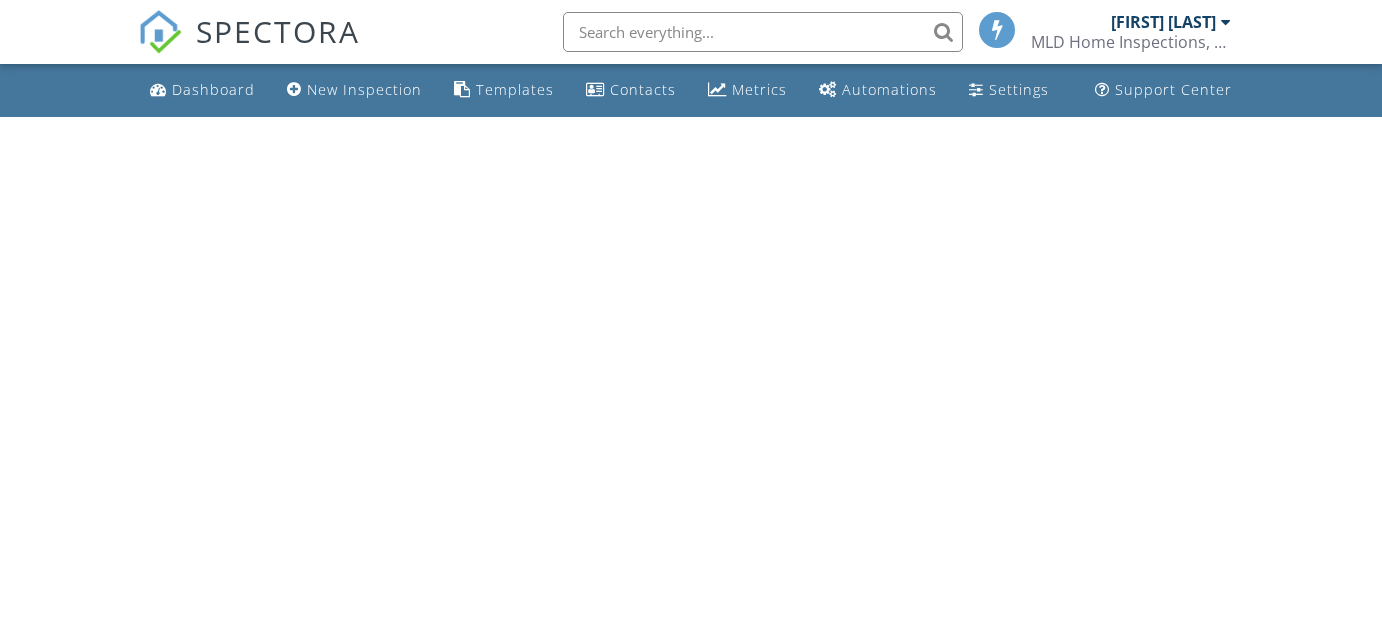 scroll, scrollTop: 0, scrollLeft: 0, axis: both 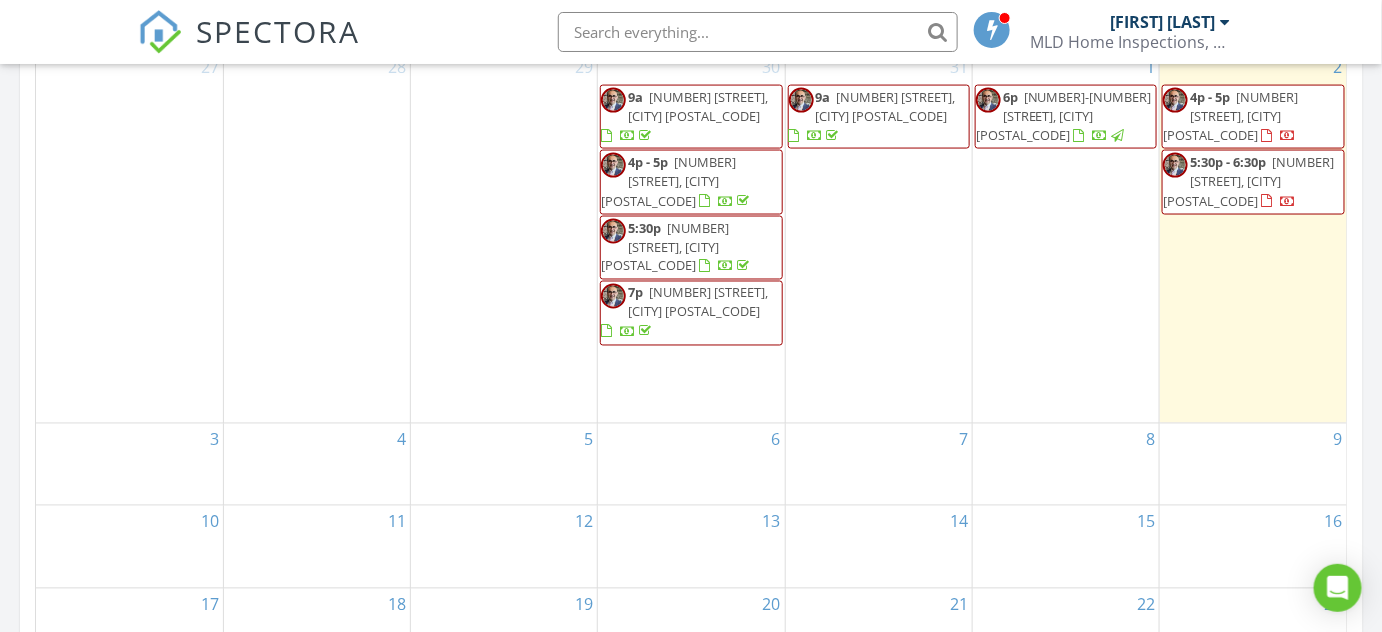 click on "[NUMBER]-[NUMBER] [STREET], [CITY] [POSTAL_CODE]" at bounding box center [1064, 116] 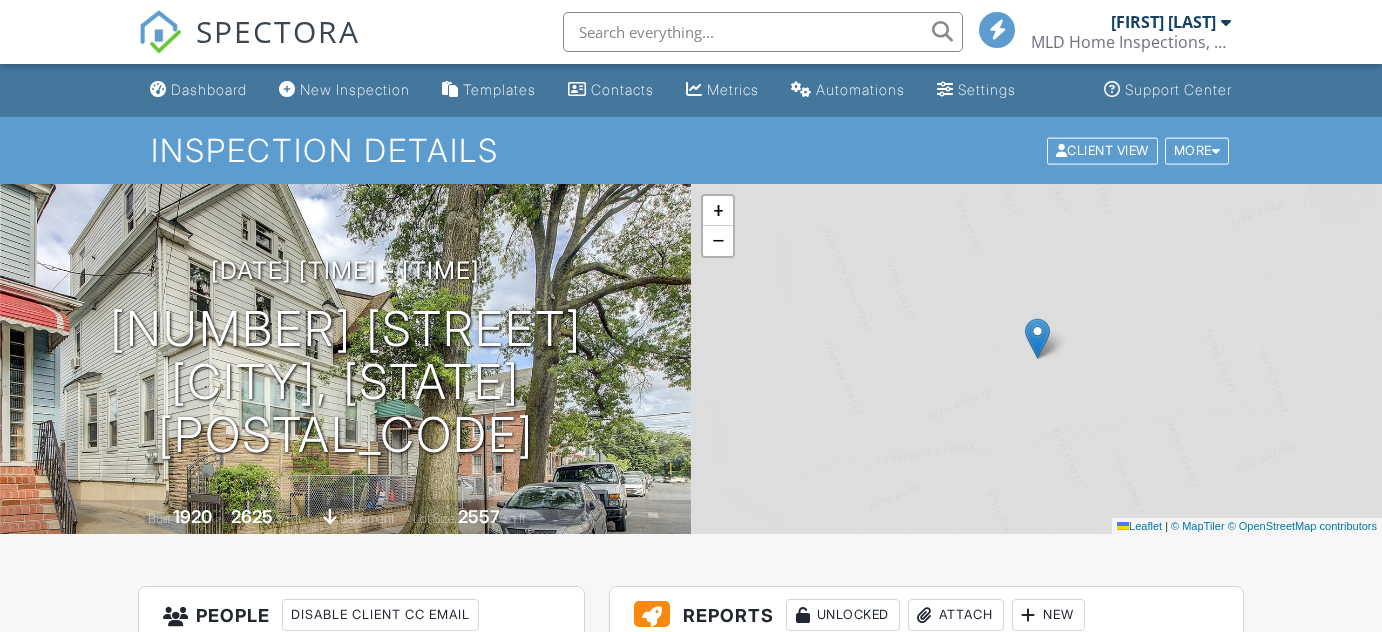 scroll, scrollTop: 545, scrollLeft: 0, axis: vertical 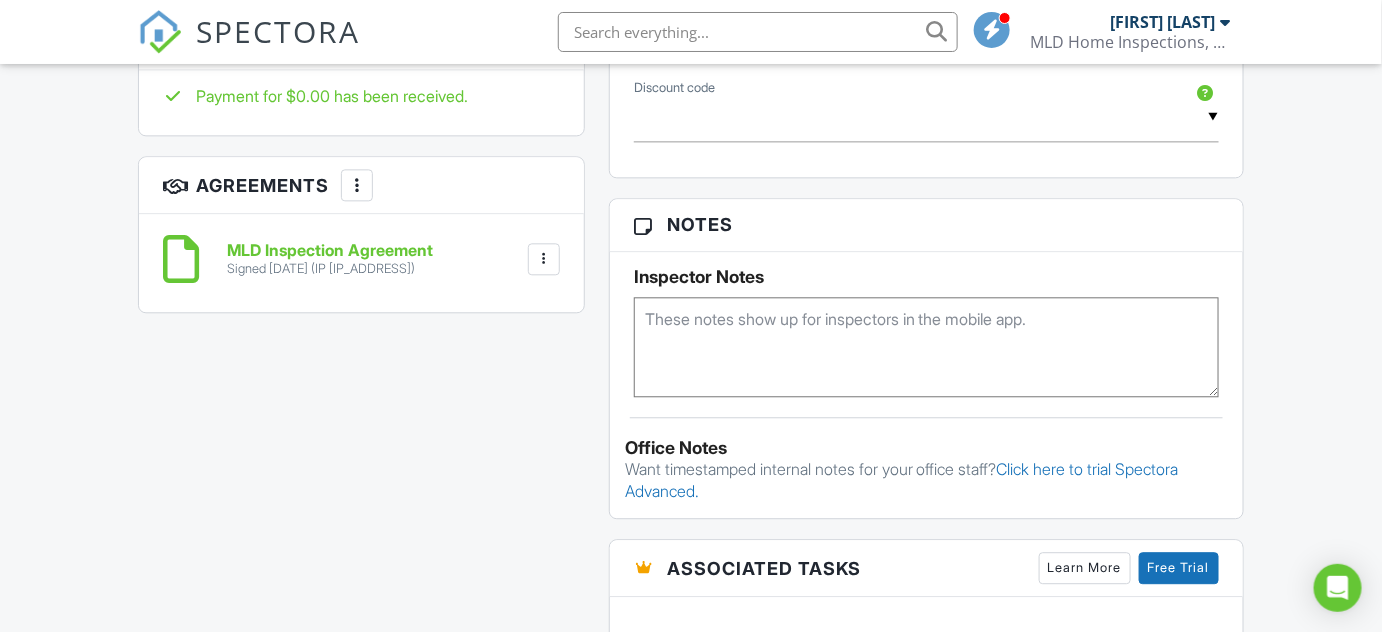 click at bounding box center (544, 259) 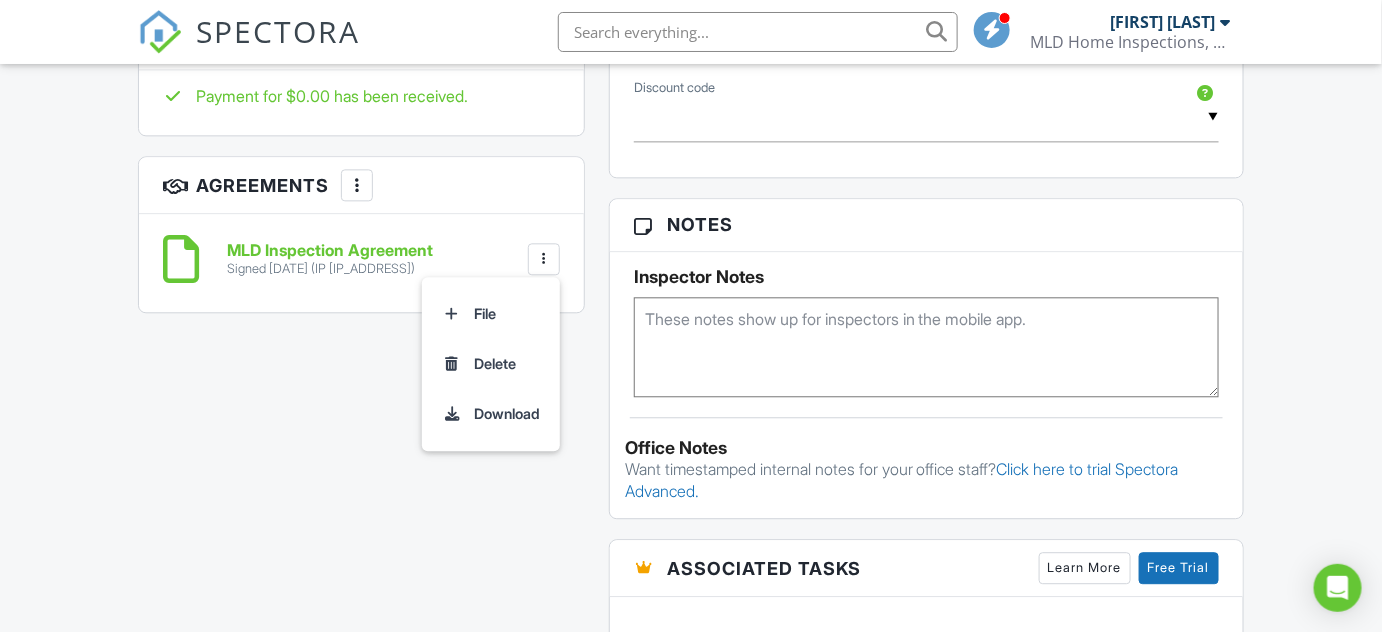 click on "Delete" at bounding box center (491, 364) 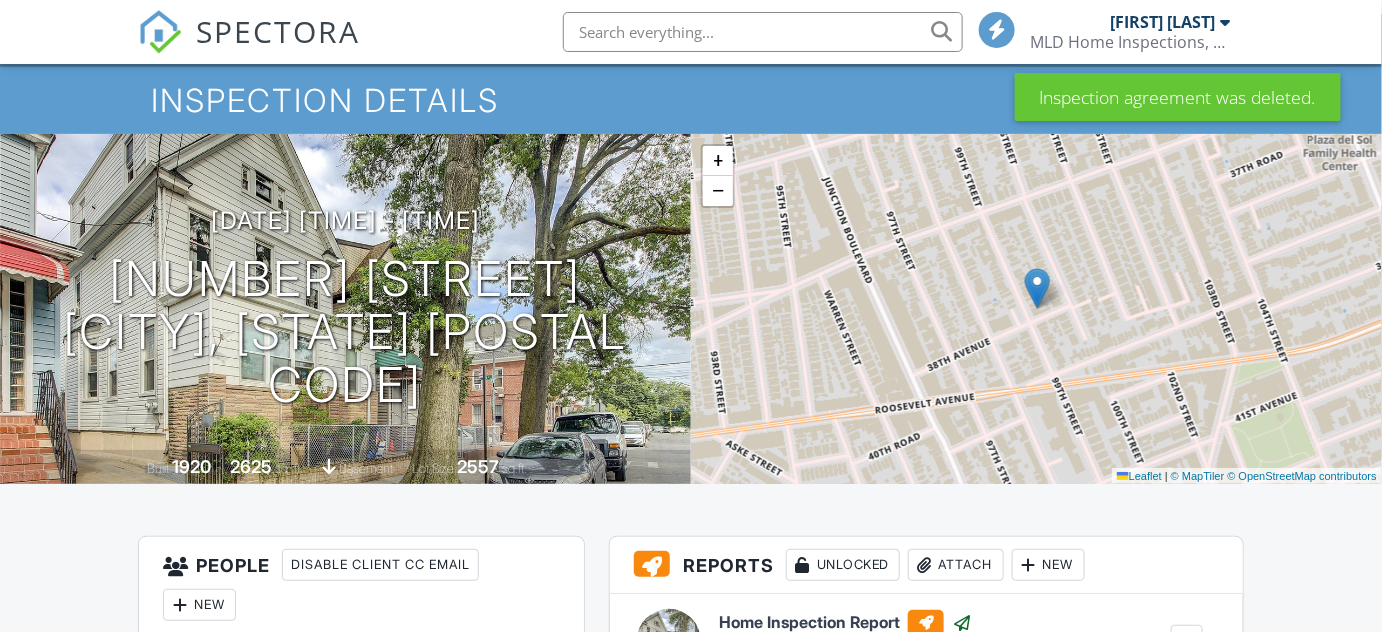 scroll, scrollTop: 454, scrollLeft: 0, axis: vertical 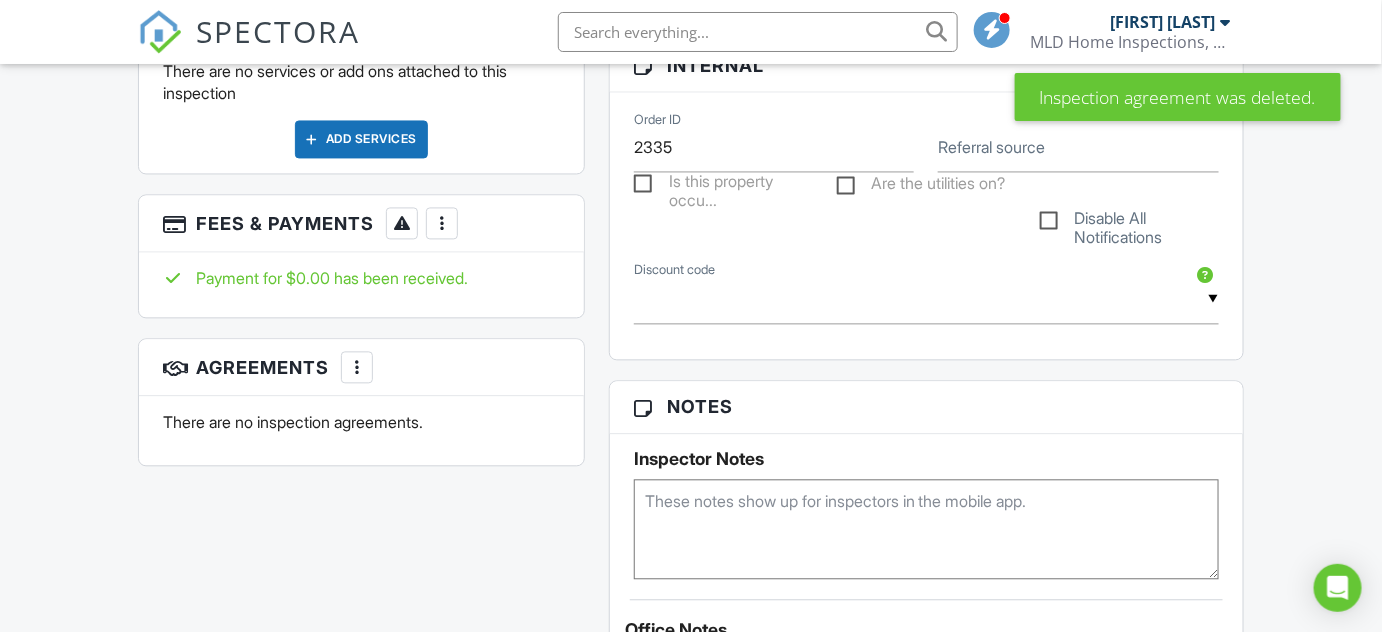 click at bounding box center [357, 367] 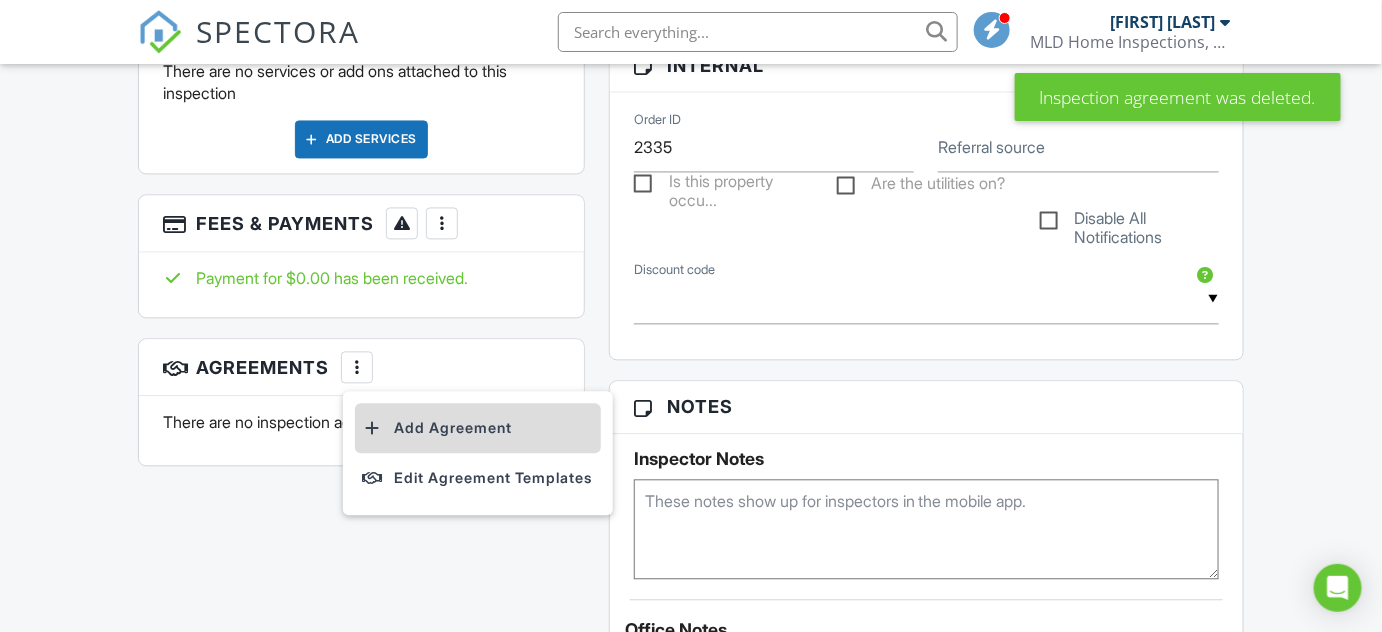 click on "Add Agreement" at bounding box center [478, 428] 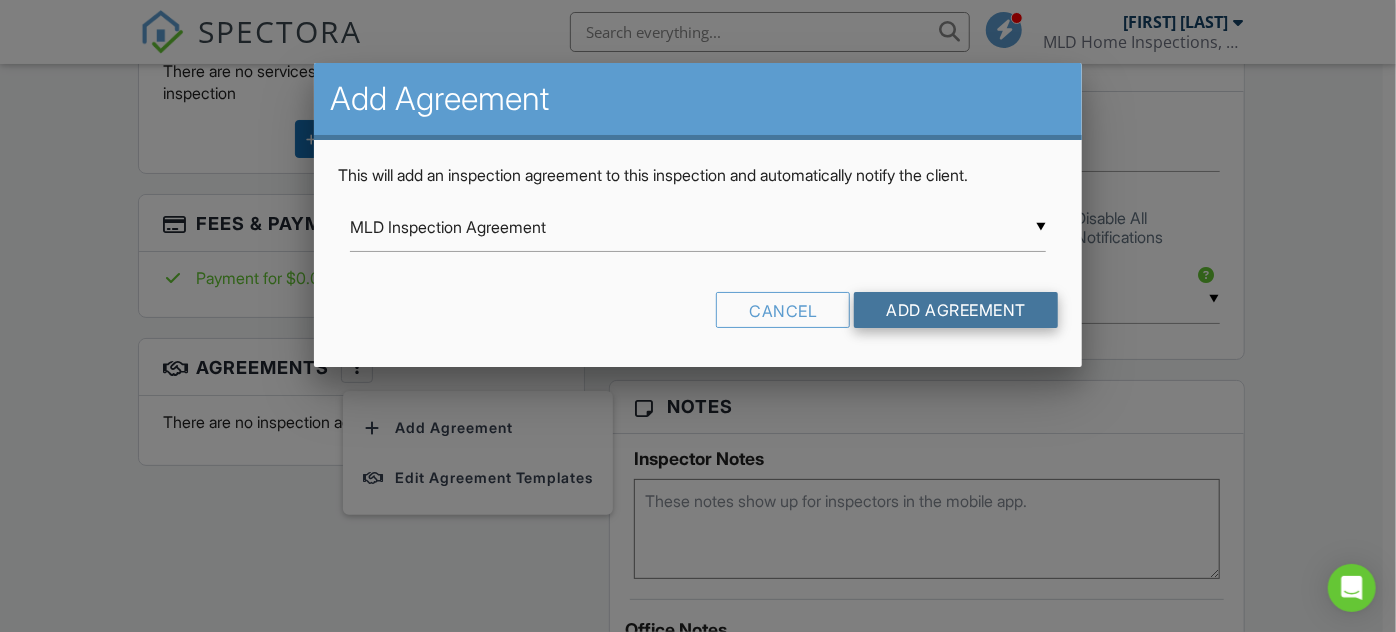click on "Add Agreement" at bounding box center [956, 310] 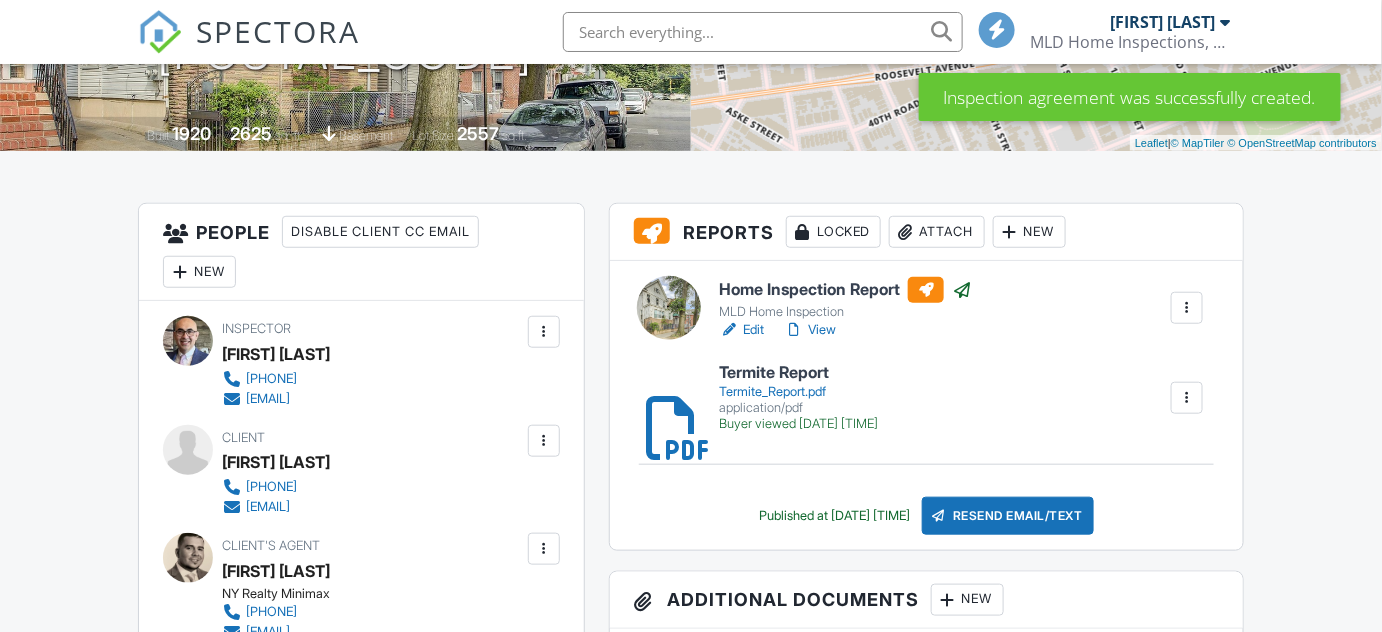scroll, scrollTop: 909, scrollLeft: 0, axis: vertical 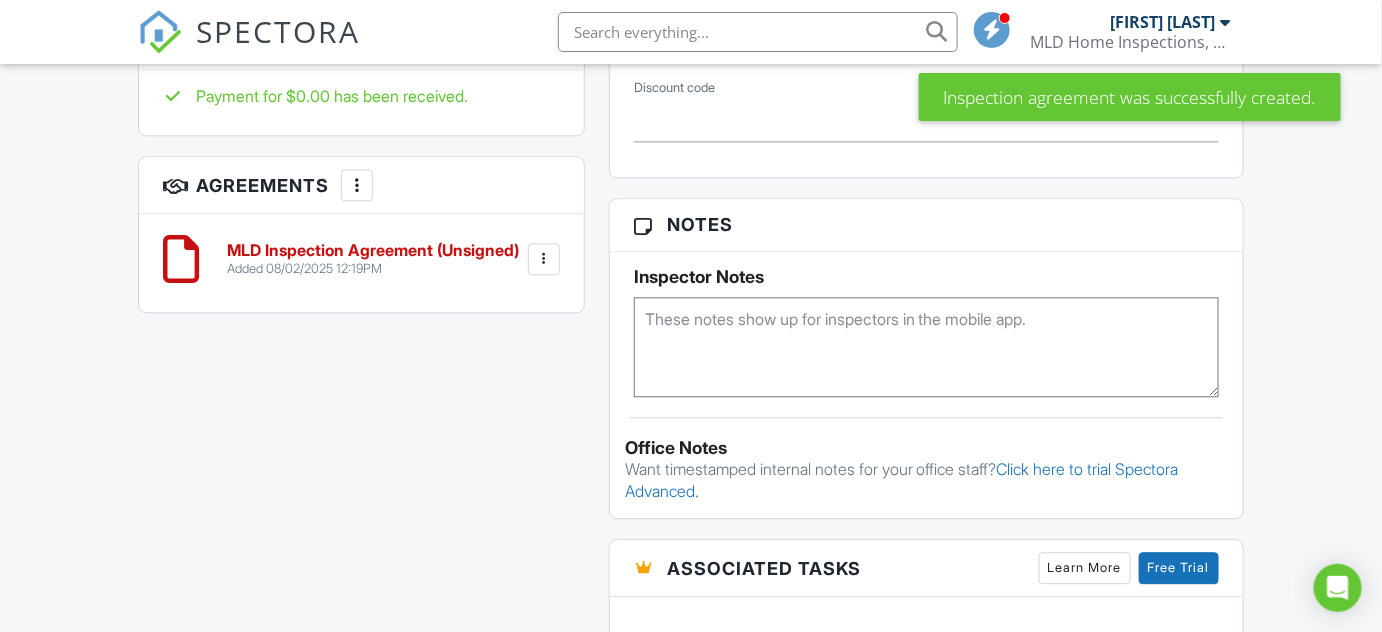 click at bounding box center [544, 259] 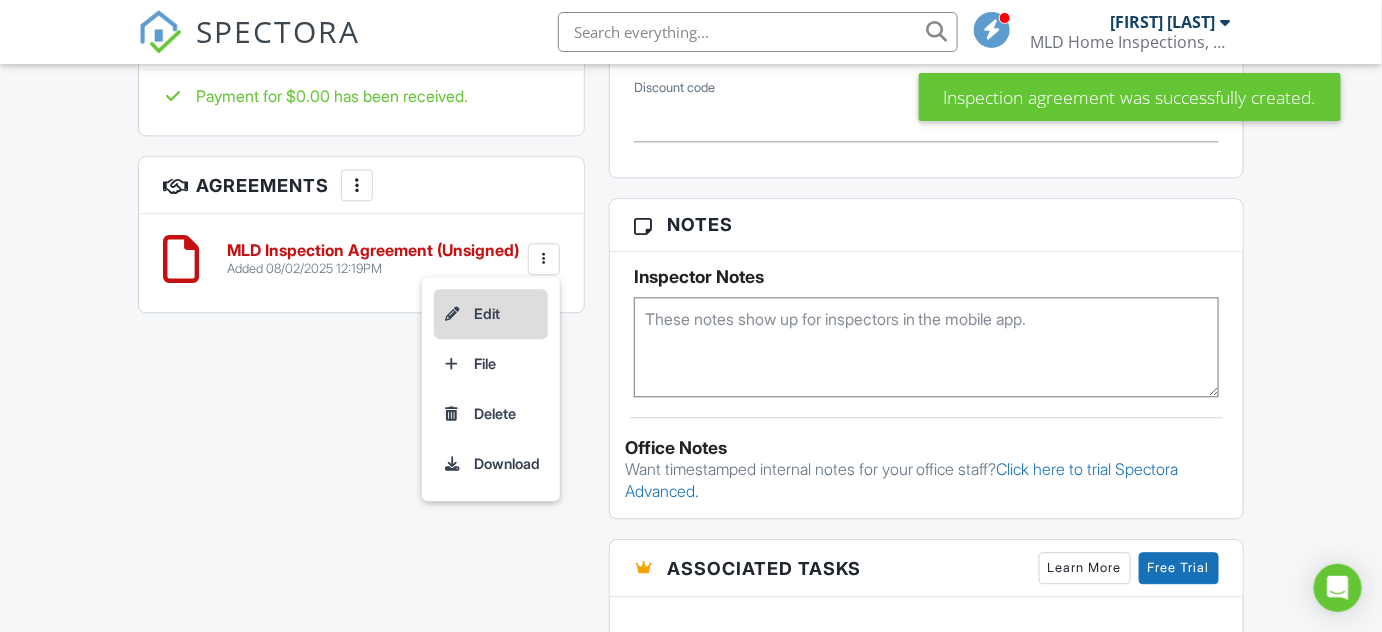 click on "Edit" at bounding box center [491, 314] 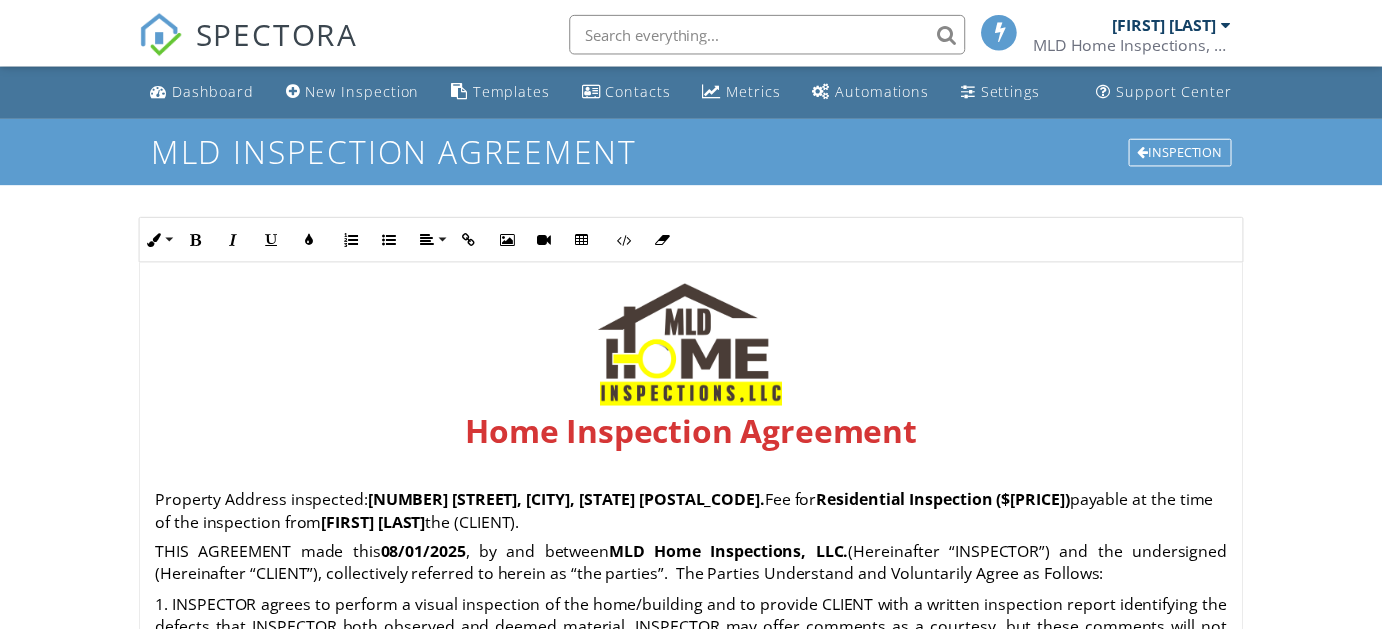 scroll, scrollTop: 0, scrollLeft: 0, axis: both 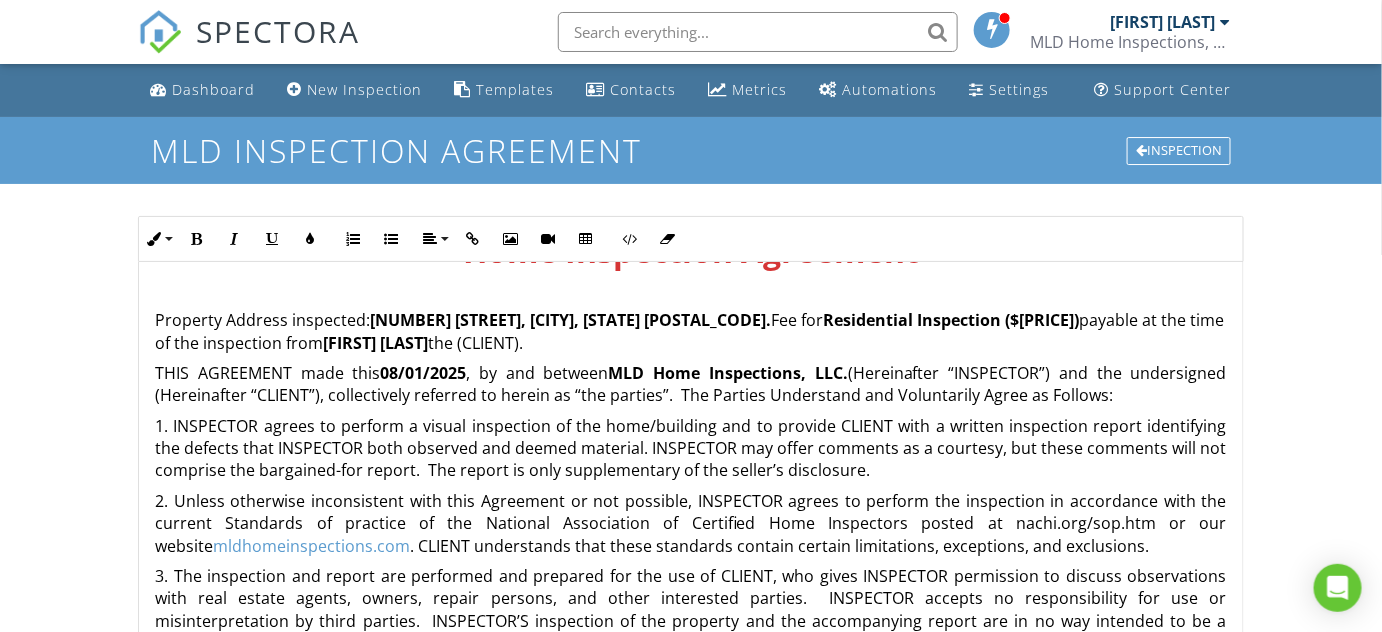click on "Residential Inspection ($[PRICE])" at bounding box center [951, 320] 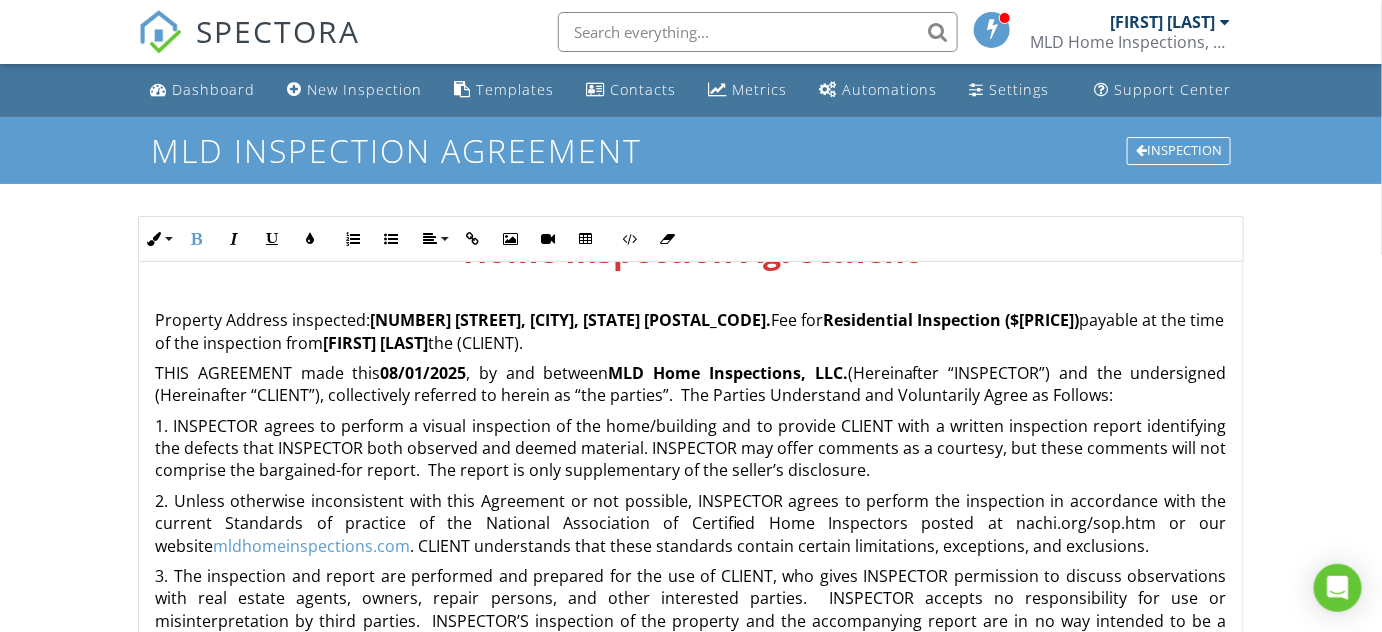 type 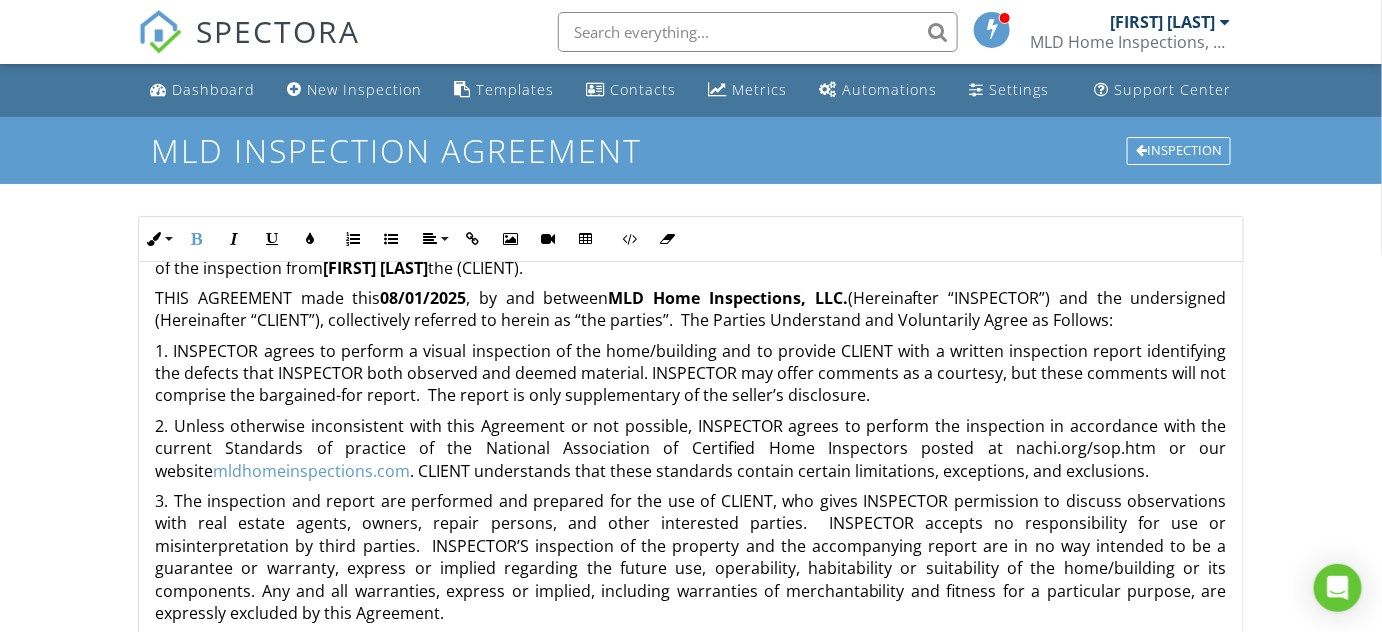 scroll, scrollTop: 692, scrollLeft: 0, axis: vertical 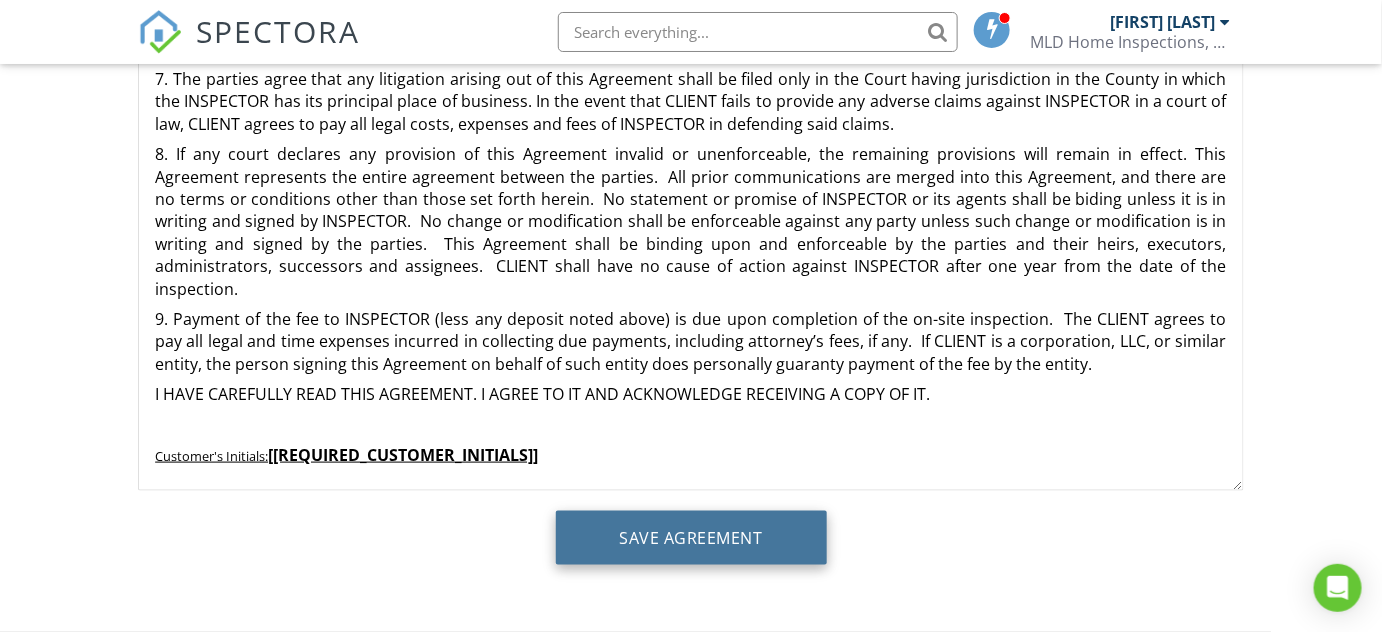 click on "Save Agreement" at bounding box center (691, 538) 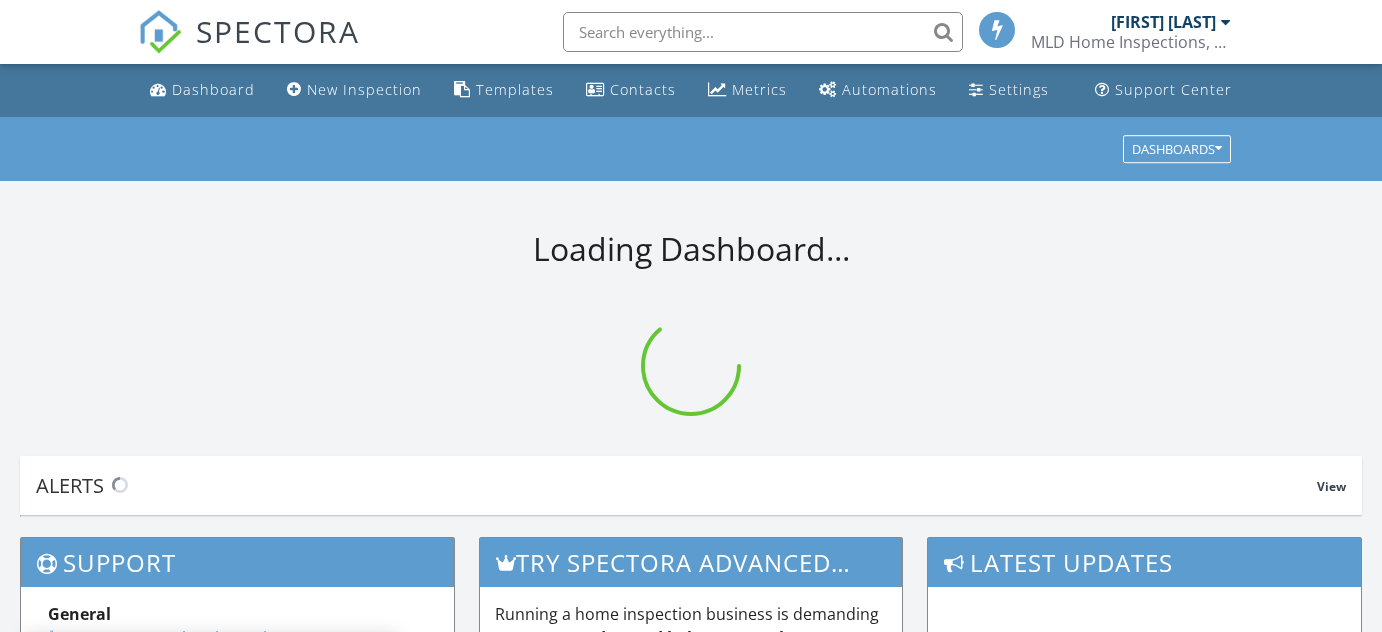 scroll, scrollTop: 0, scrollLeft: 0, axis: both 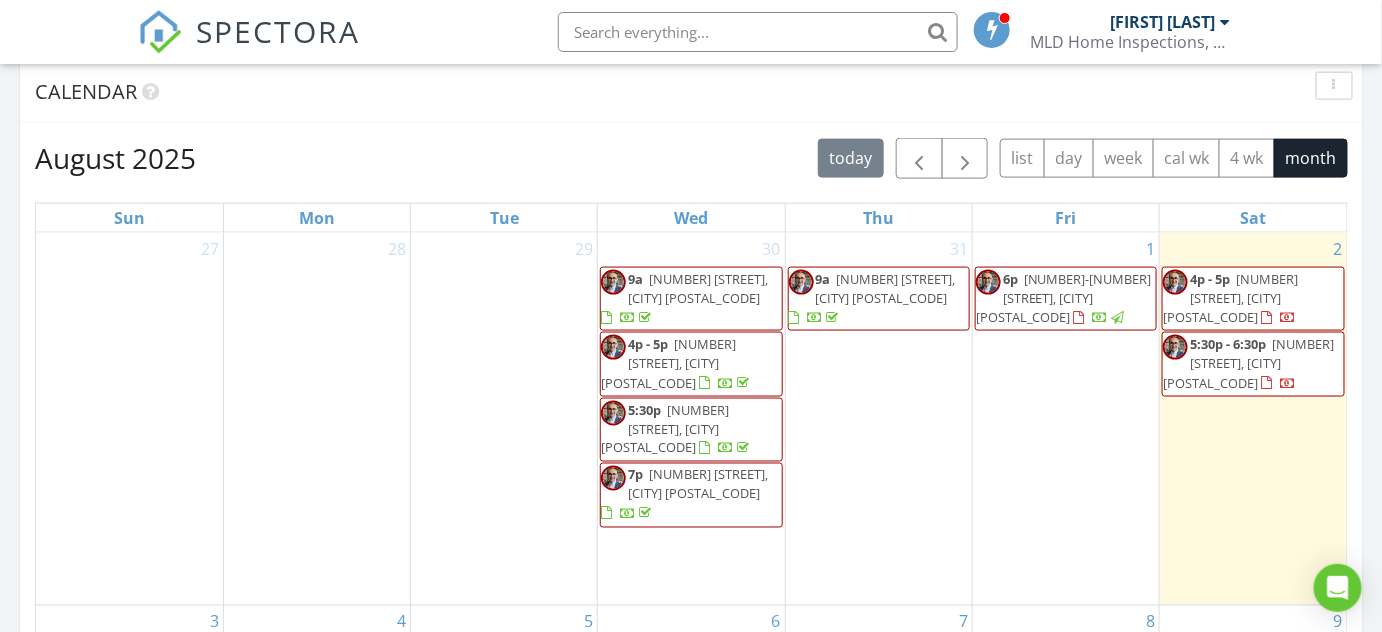 click on "6p
37-63 99th St, FLUSHING 11368" at bounding box center [1066, 299] 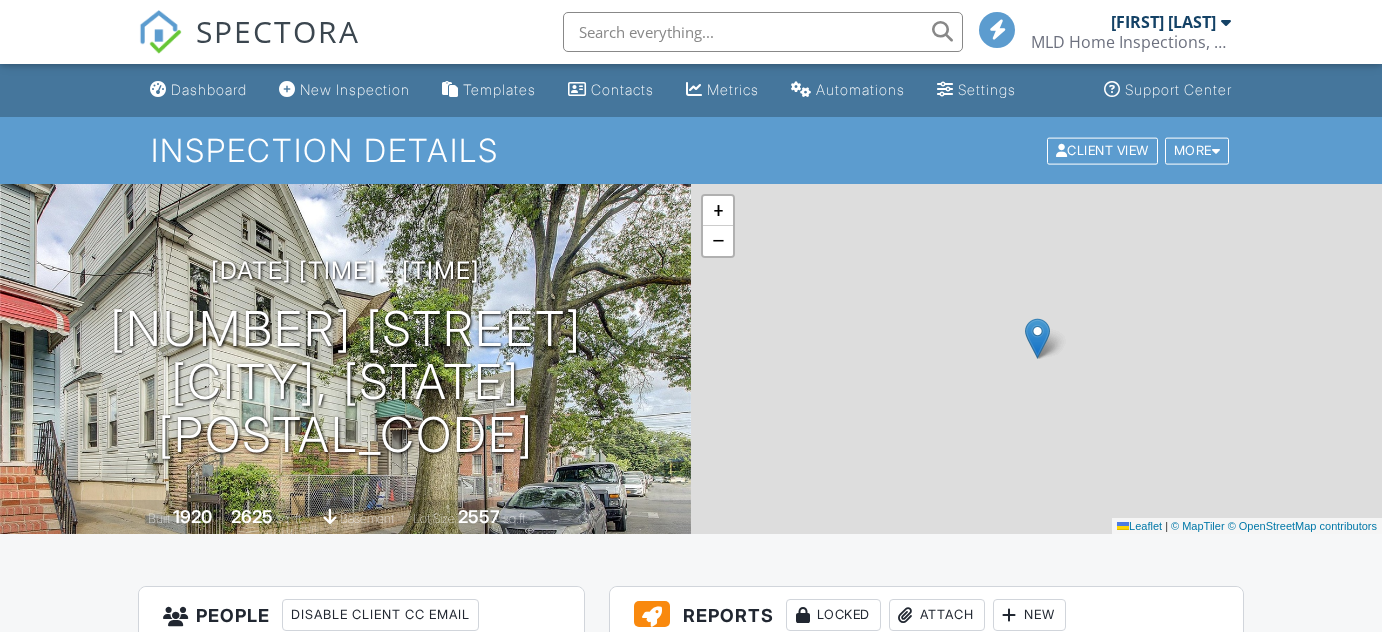 scroll, scrollTop: 545, scrollLeft: 0, axis: vertical 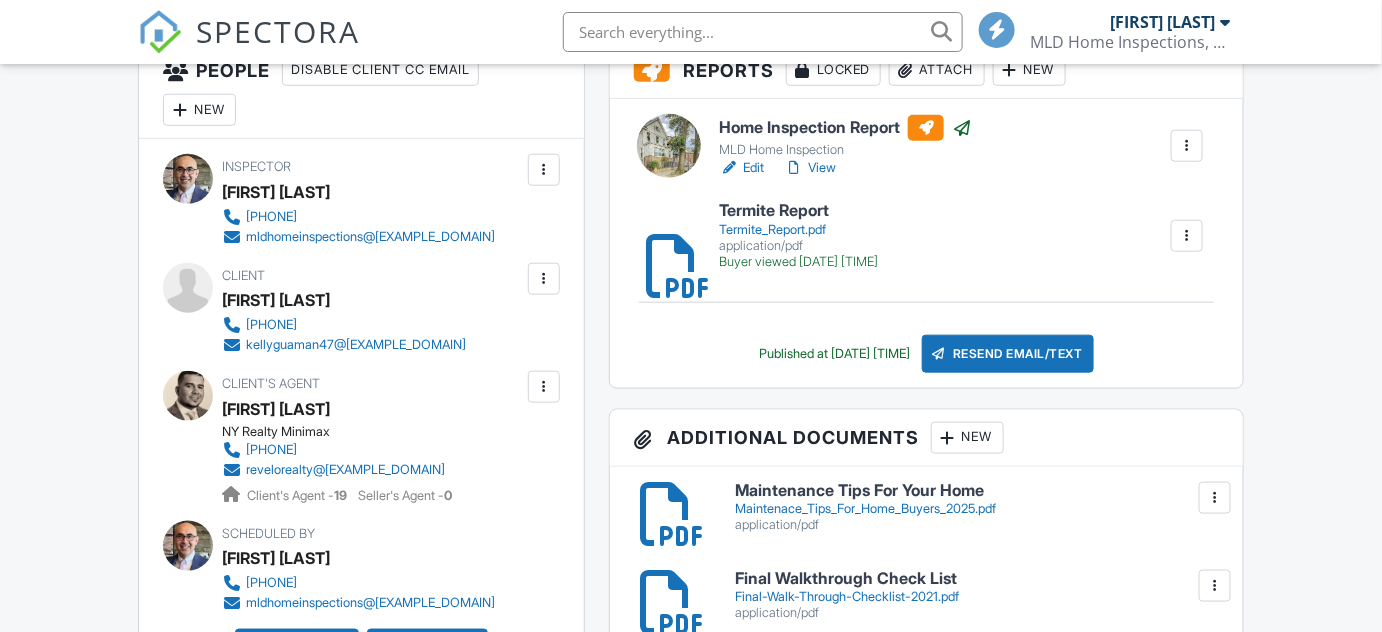 click on "Resend Email/Text" at bounding box center [1008, 354] 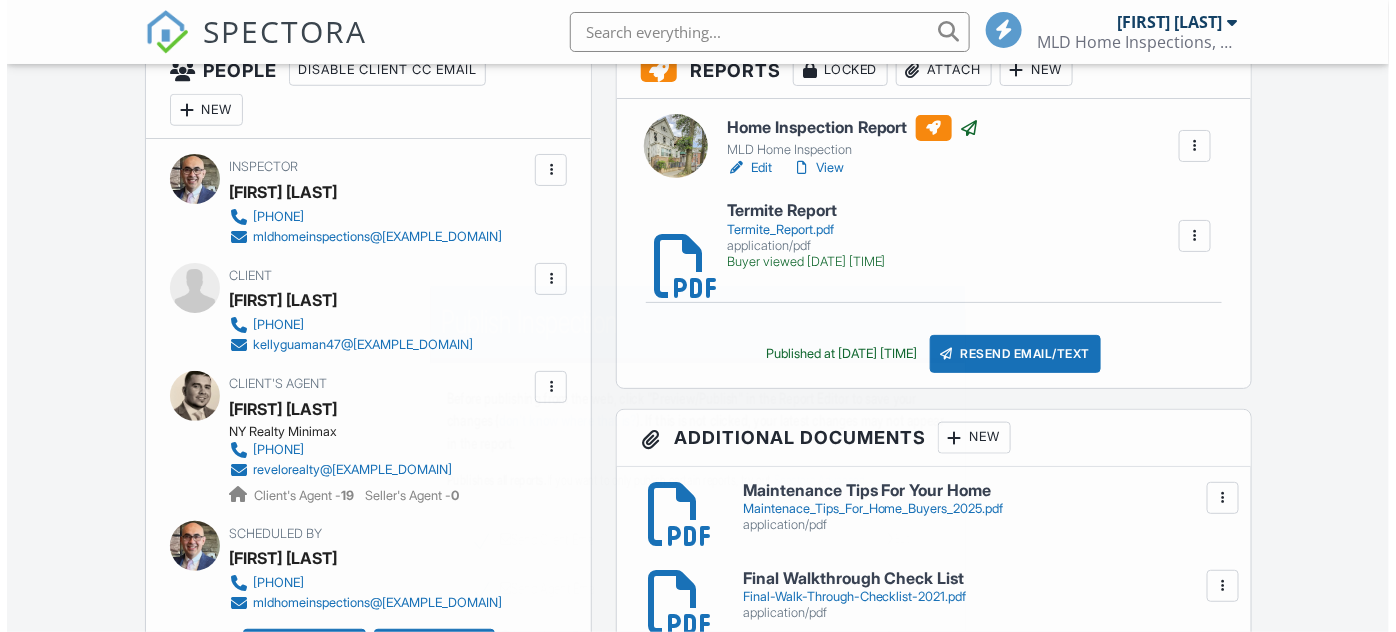 scroll, scrollTop: 545, scrollLeft: 0, axis: vertical 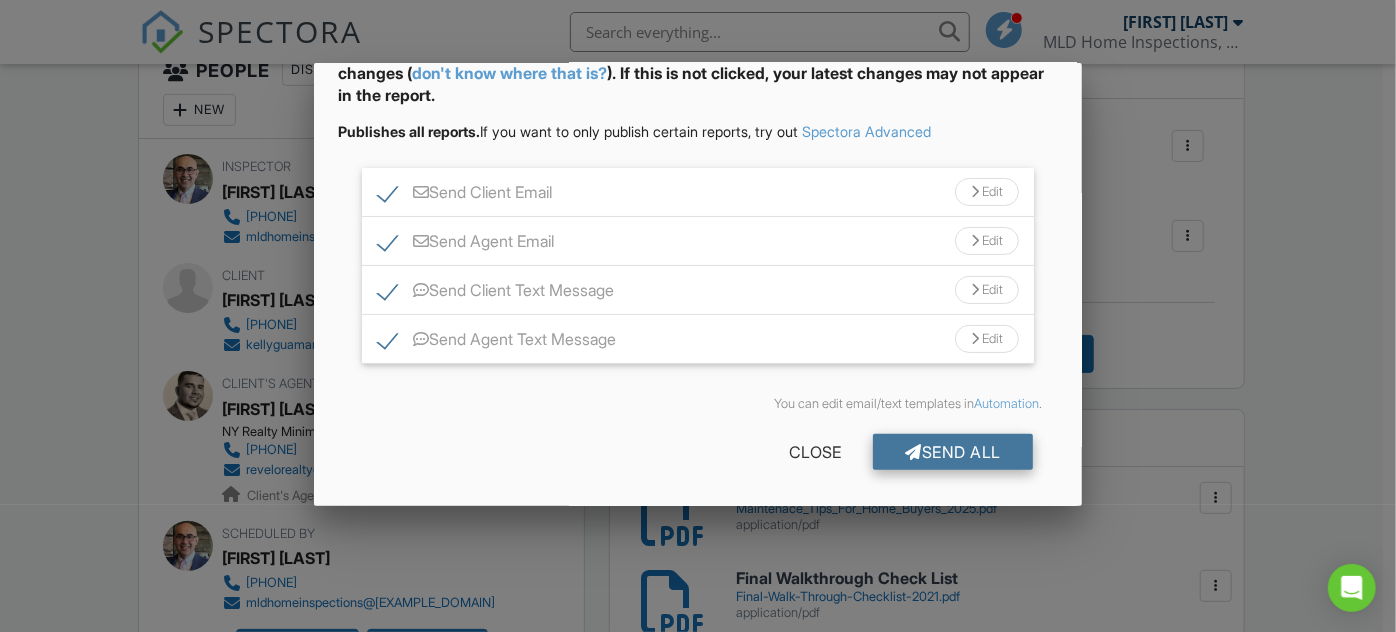 click on "Send All" at bounding box center [953, 452] 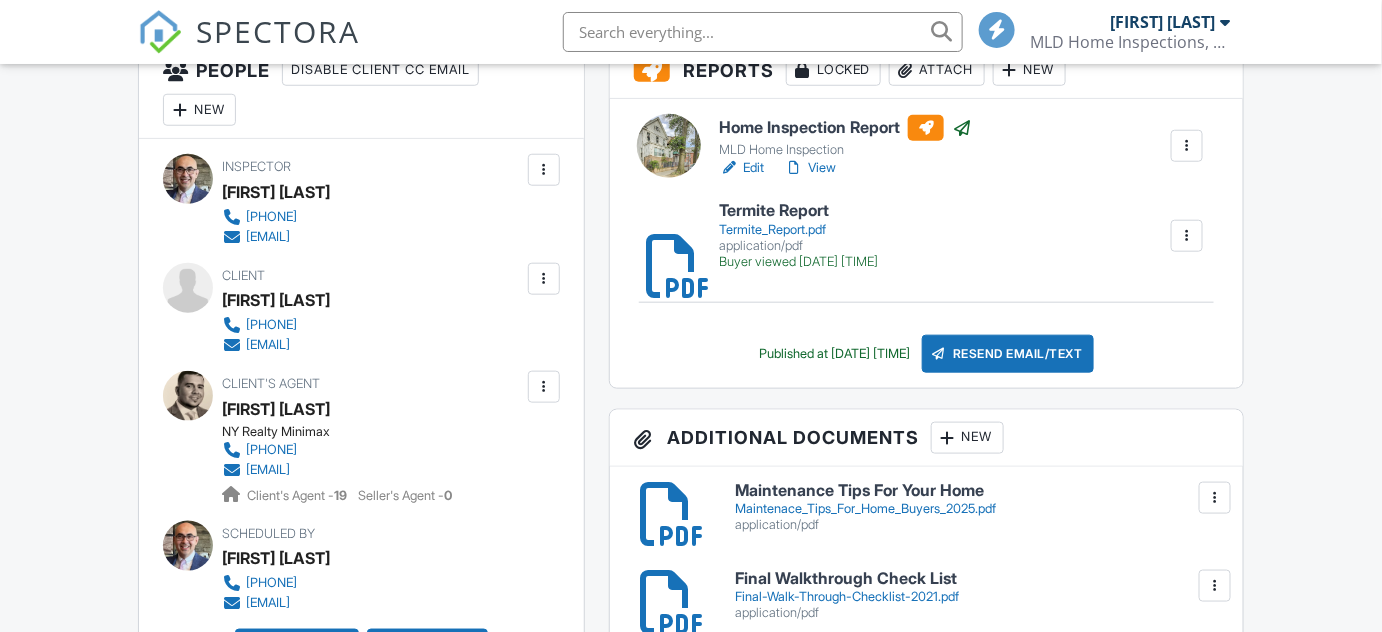 scroll, scrollTop: 545, scrollLeft: 0, axis: vertical 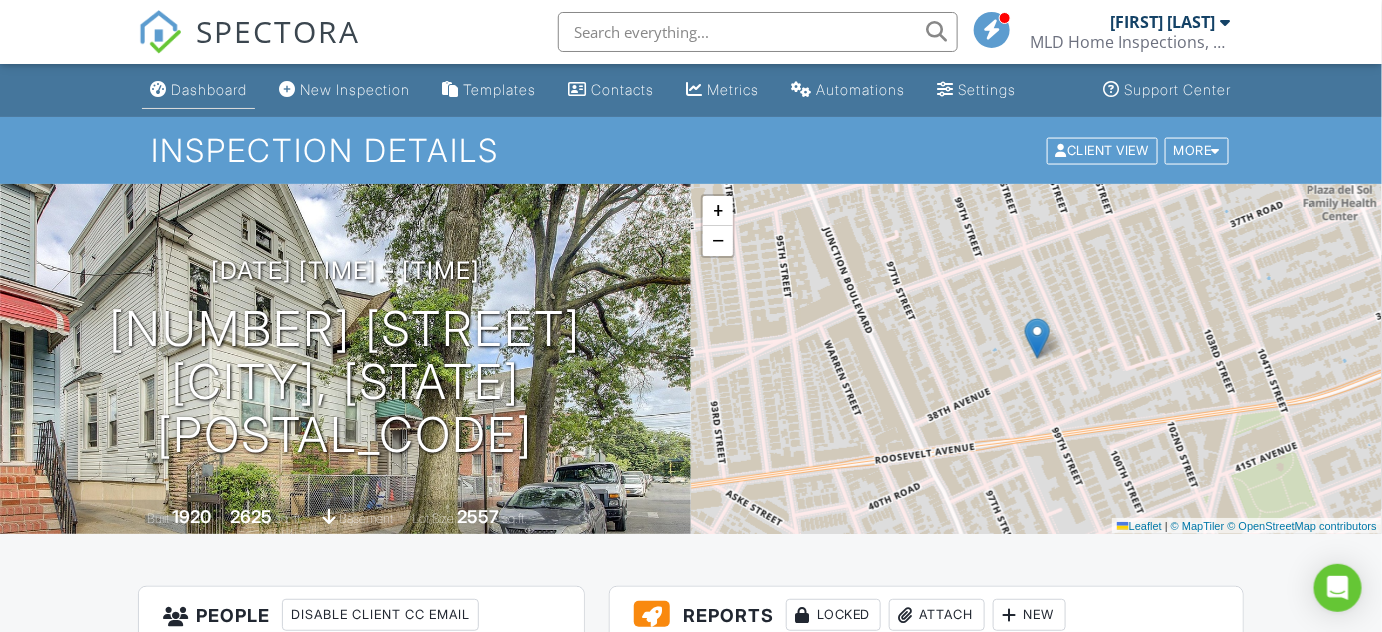 click on "Dashboard" at bounding box center (209, 89) 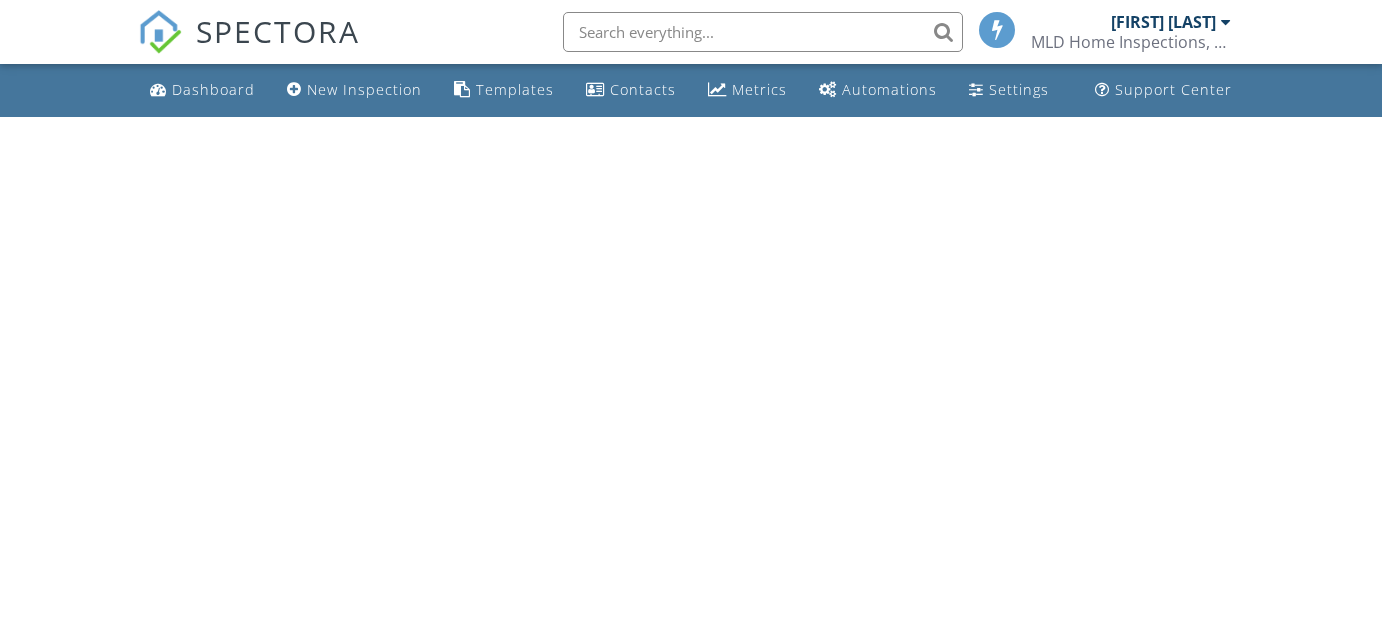 scroll, scrollTop: 0, scrollLeft: 0, axis: both 